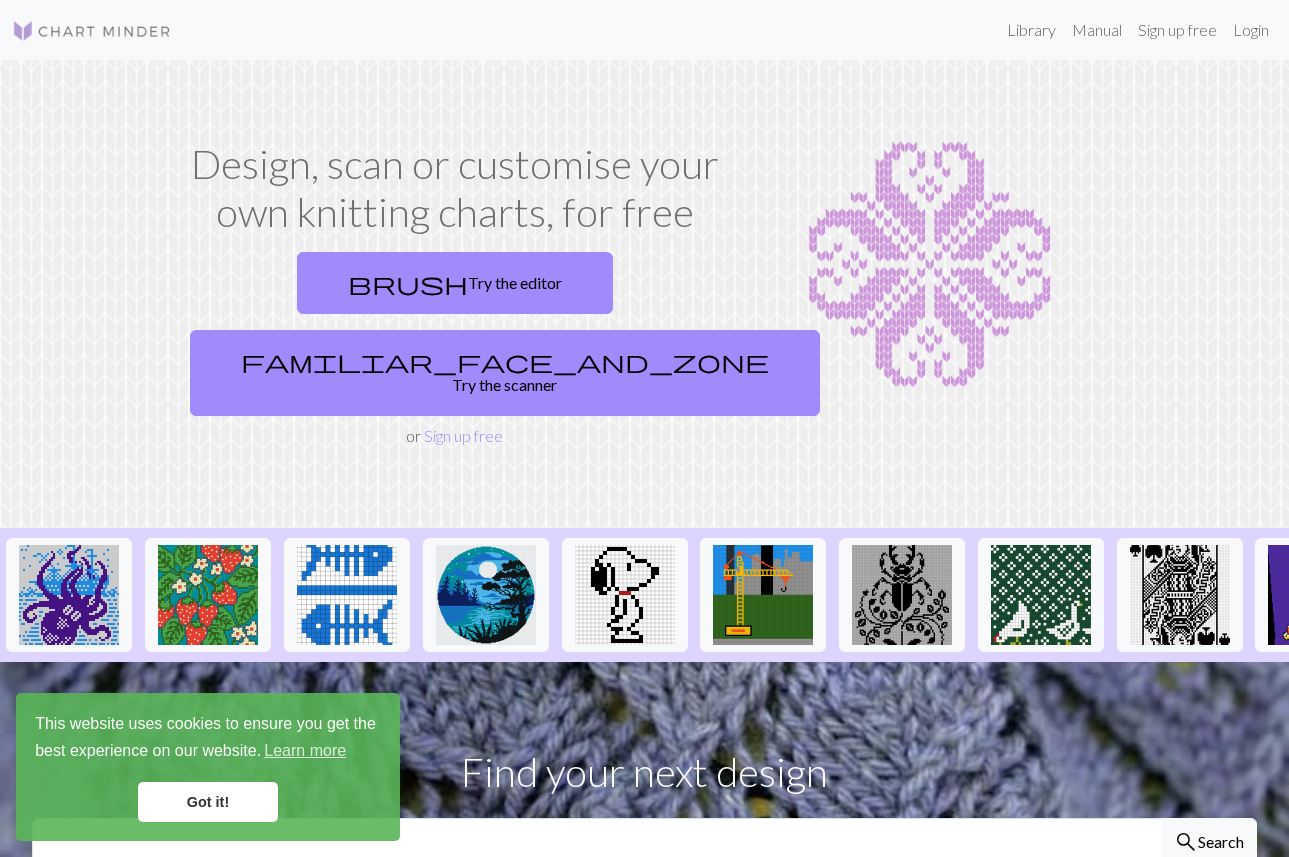 scroll, scrollTop: 0, scrollLeft: 0, axis: both 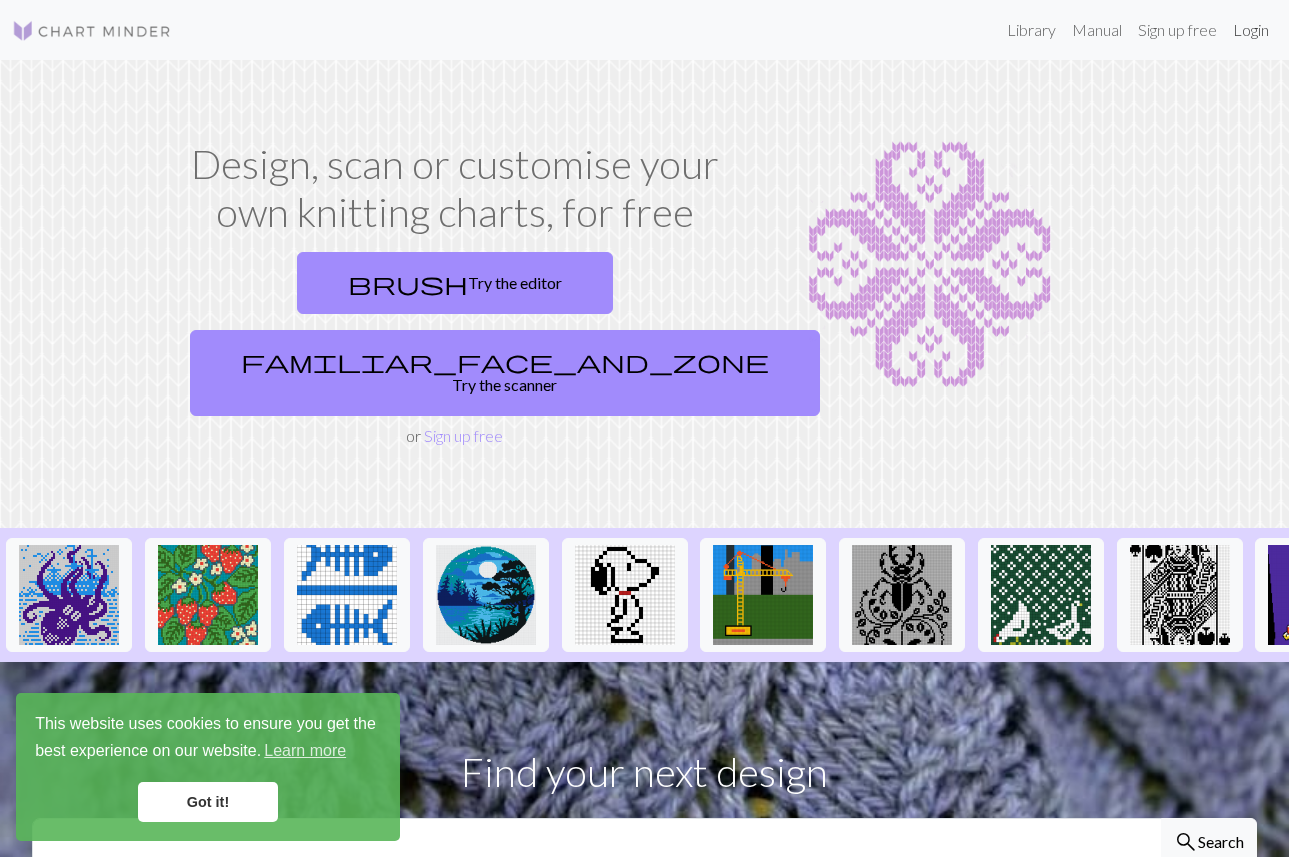 click on "Login" at bounding box center [1251, 30] 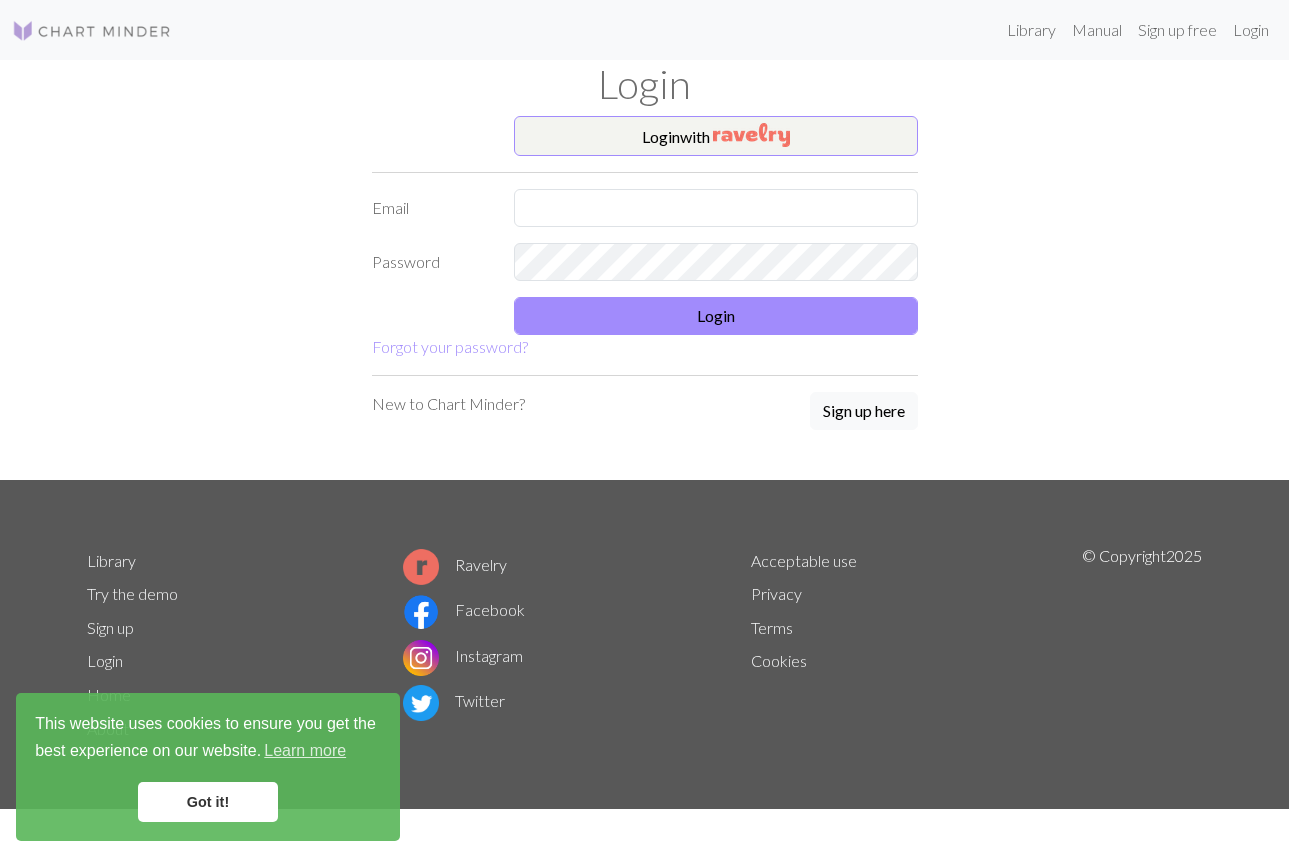 click on "Login  with   Email Password Login Forgot your password?" at bounding box center (645, 237) 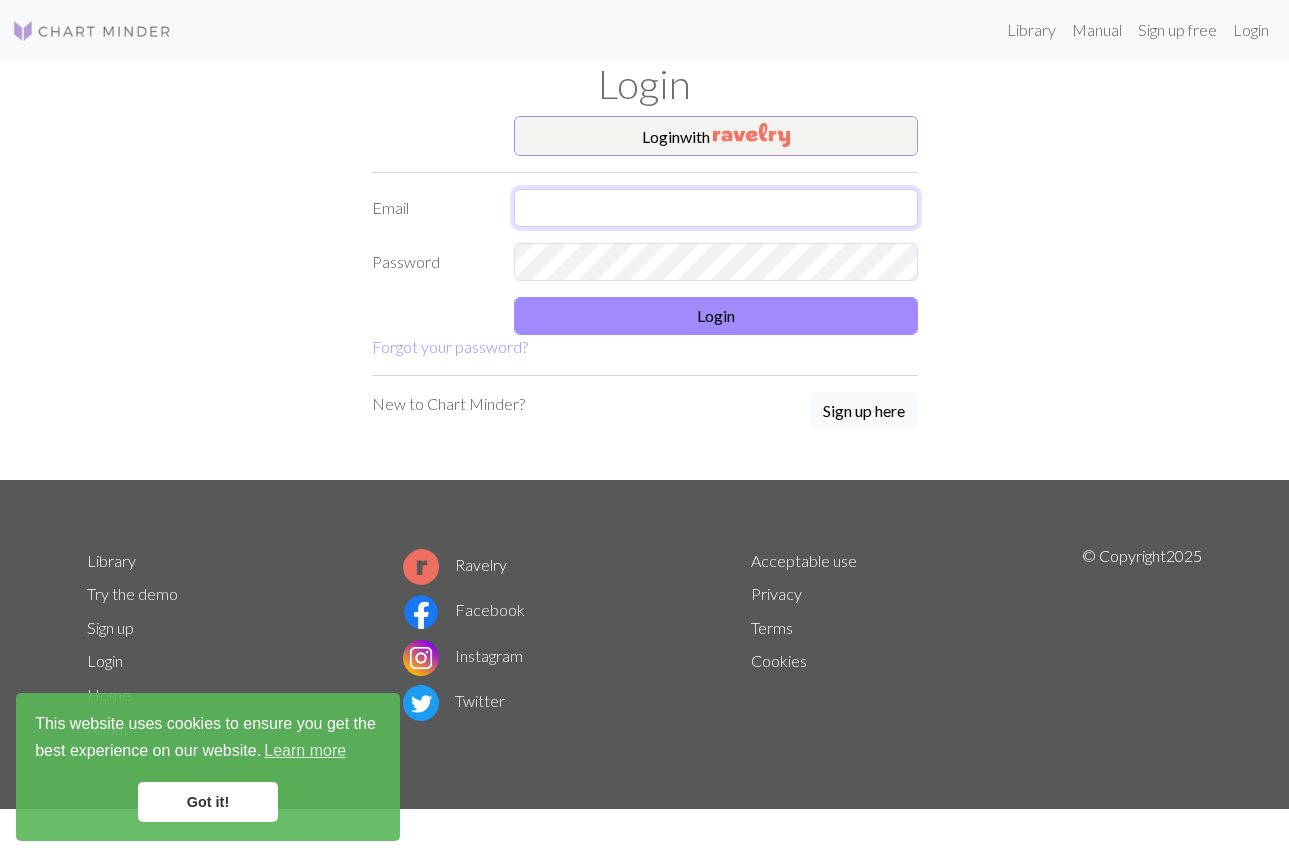 click at bounding box center [716, 208] 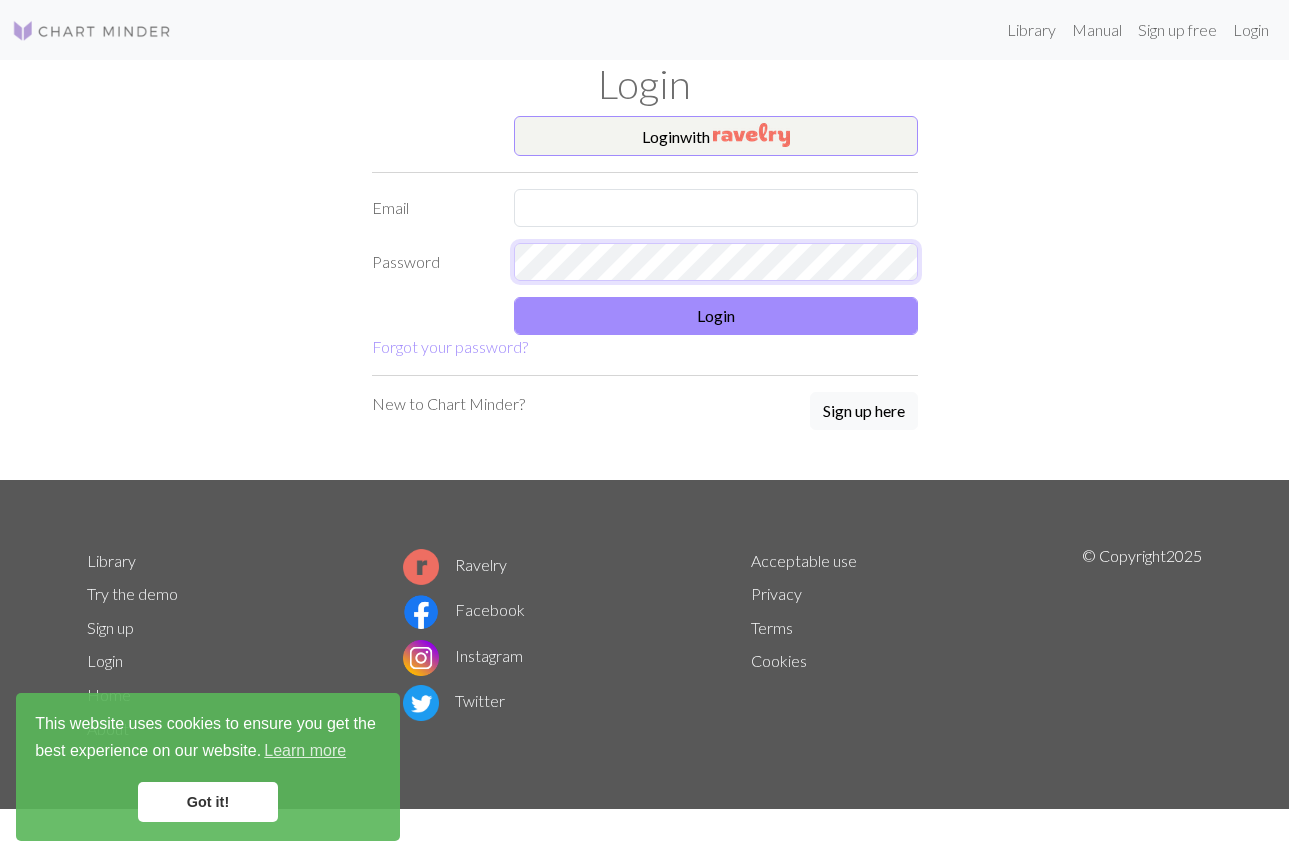click on "Login  with   Email Password Login Forgot your password?" at bounding box center [645, 237] 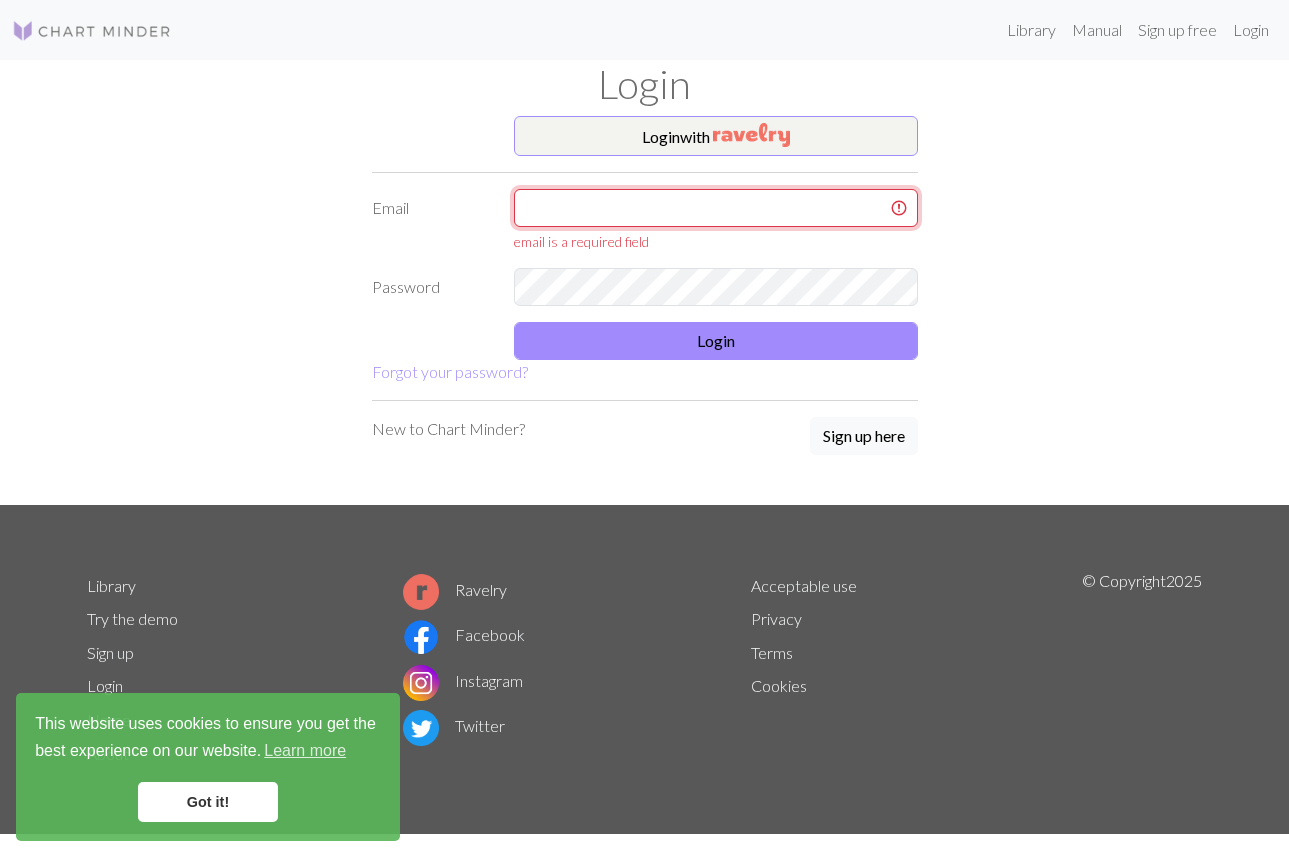 click at bounding box center [716, 208] 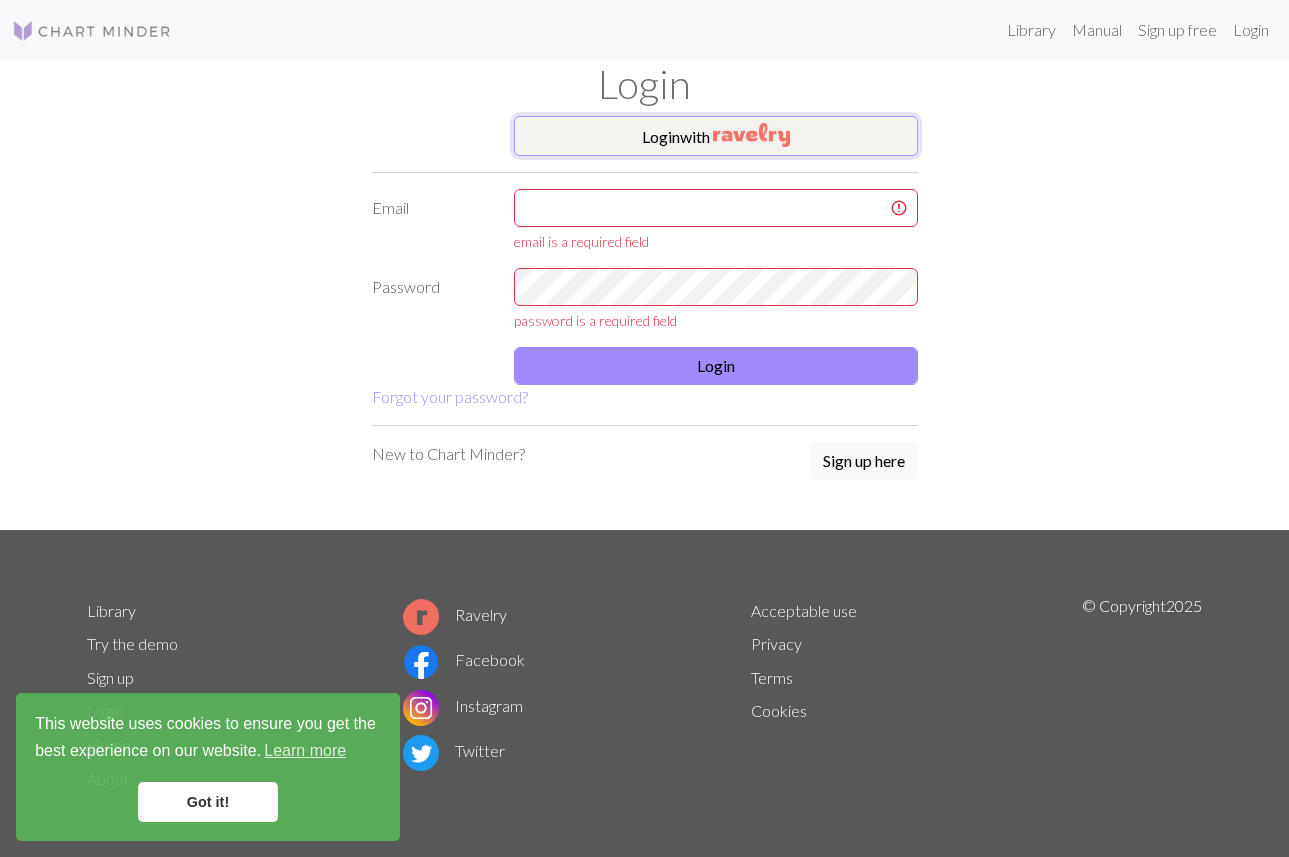 click at bounding box center (751, 135) 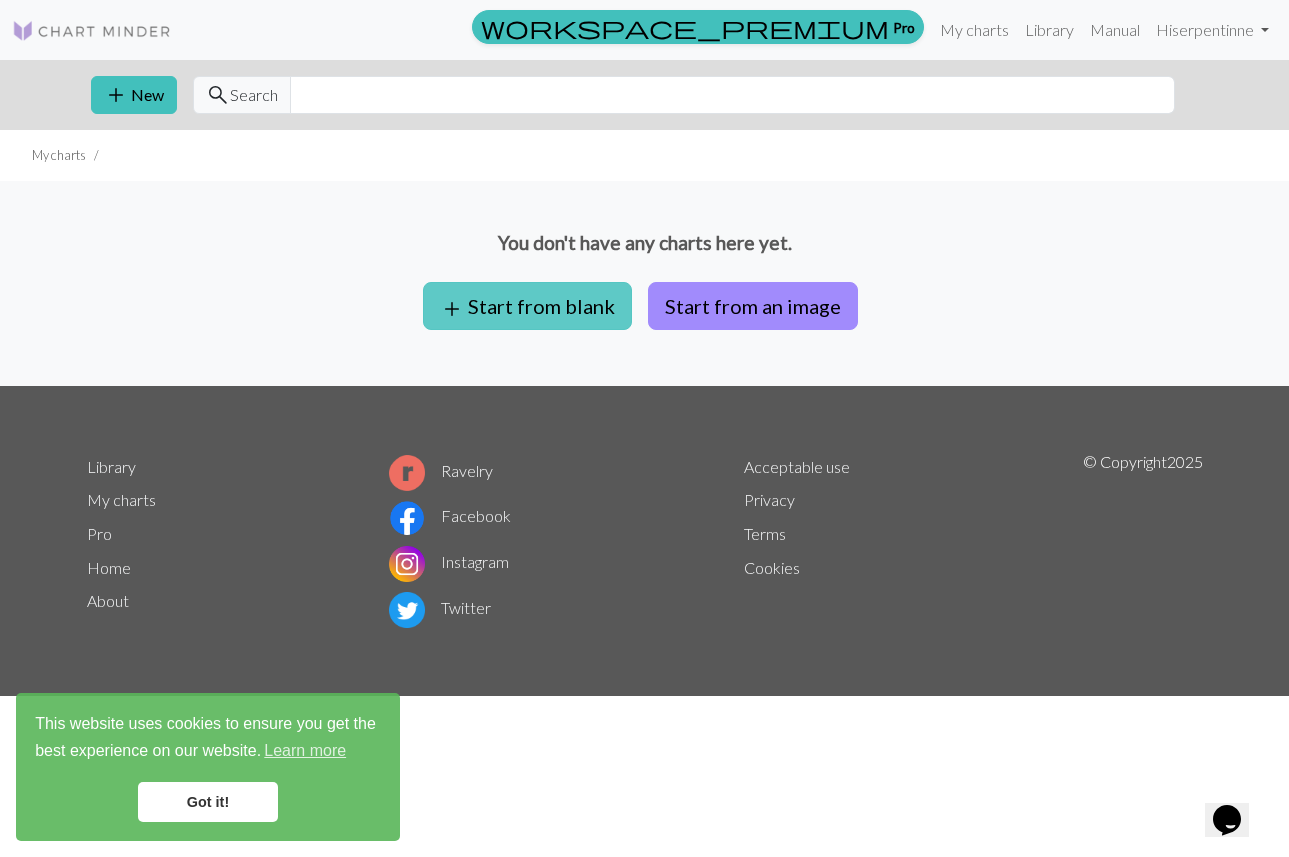 click on "add   Start from blank" at bounding box center [527, 306] 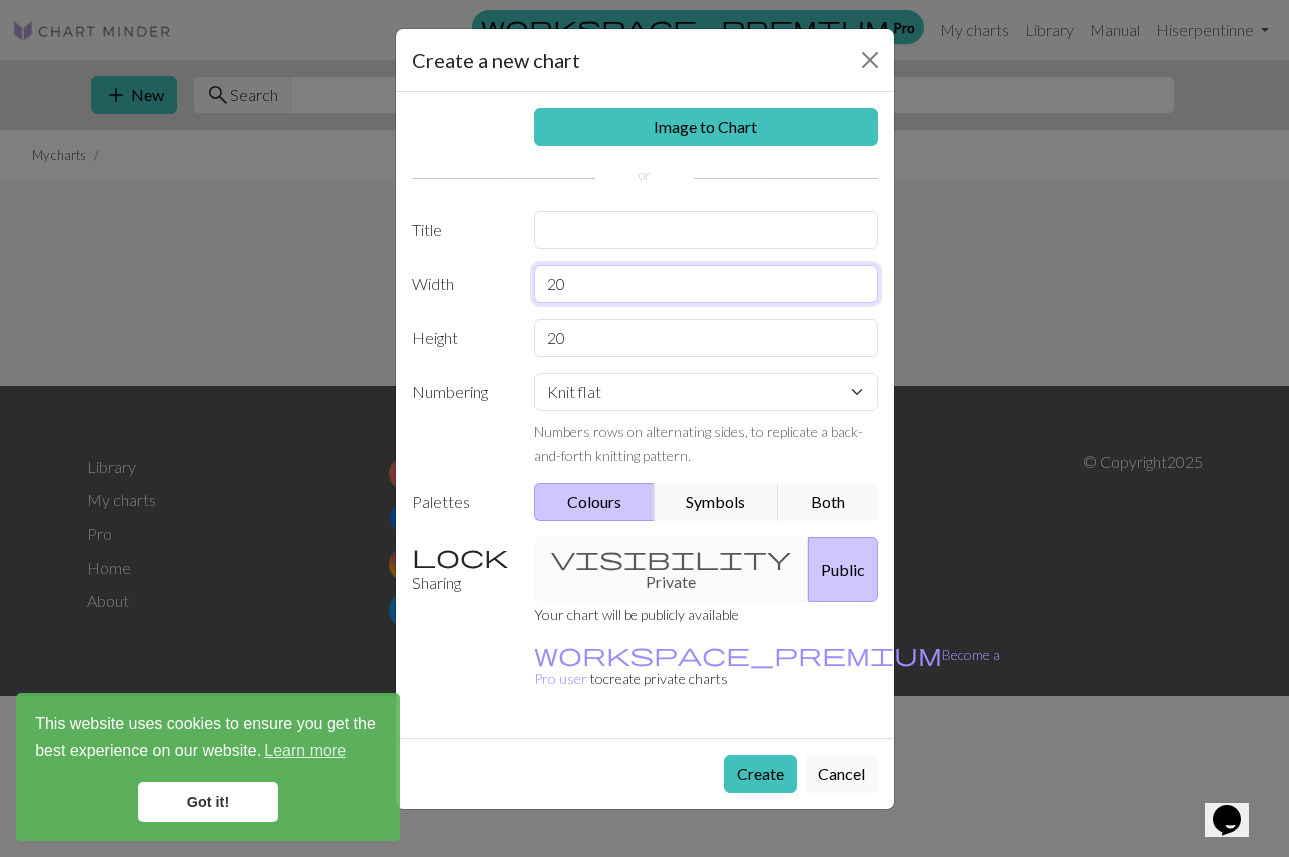 click on "20" at bounding box center (706, 284) 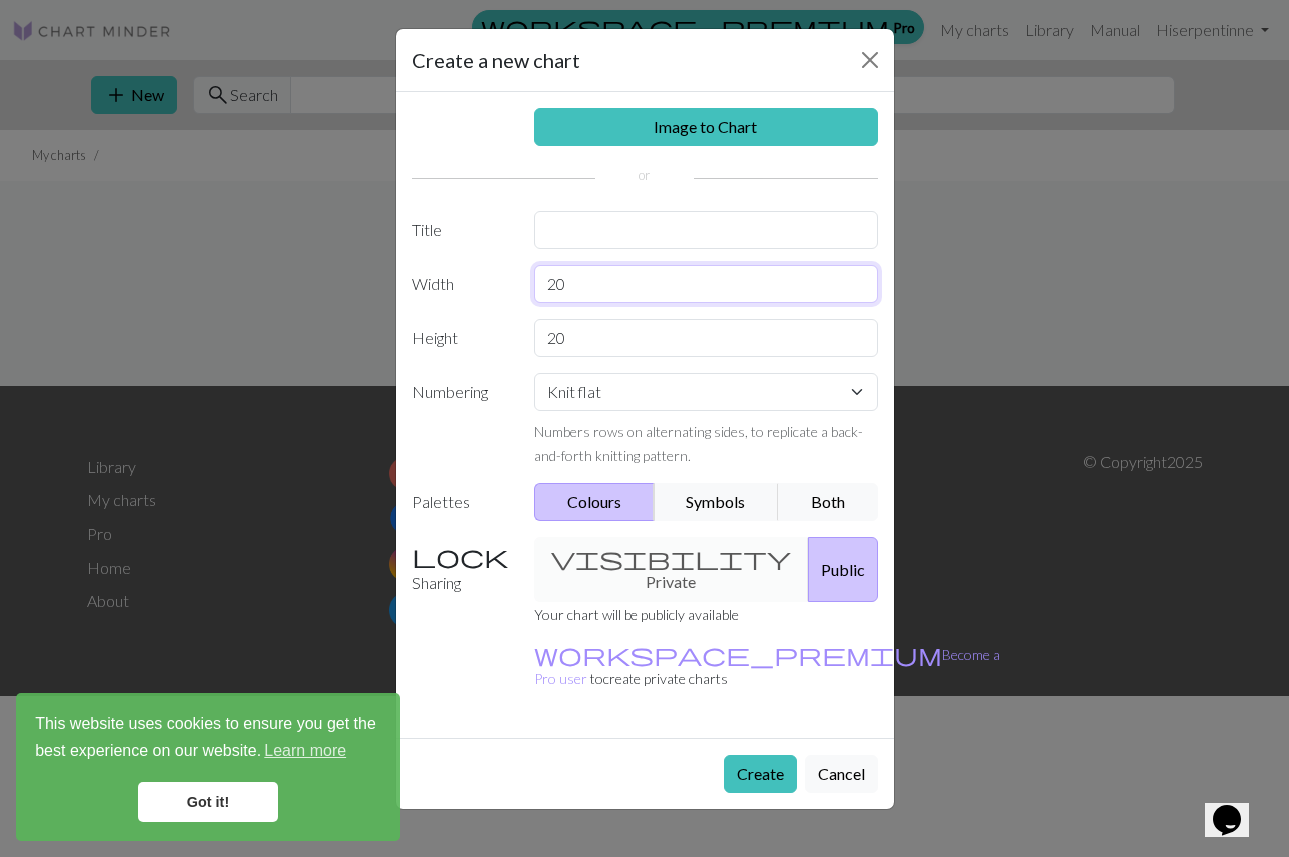 type on "2" 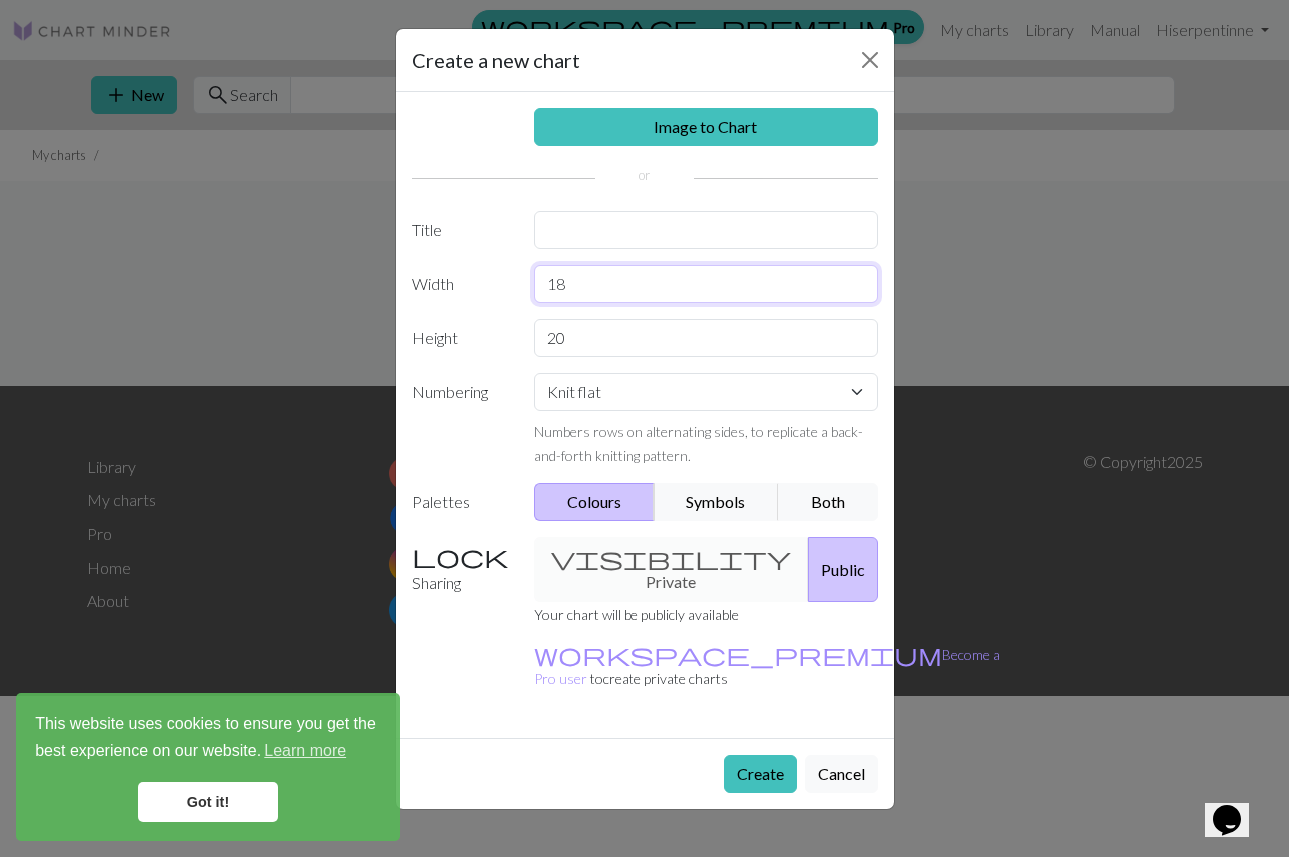 type on "18" 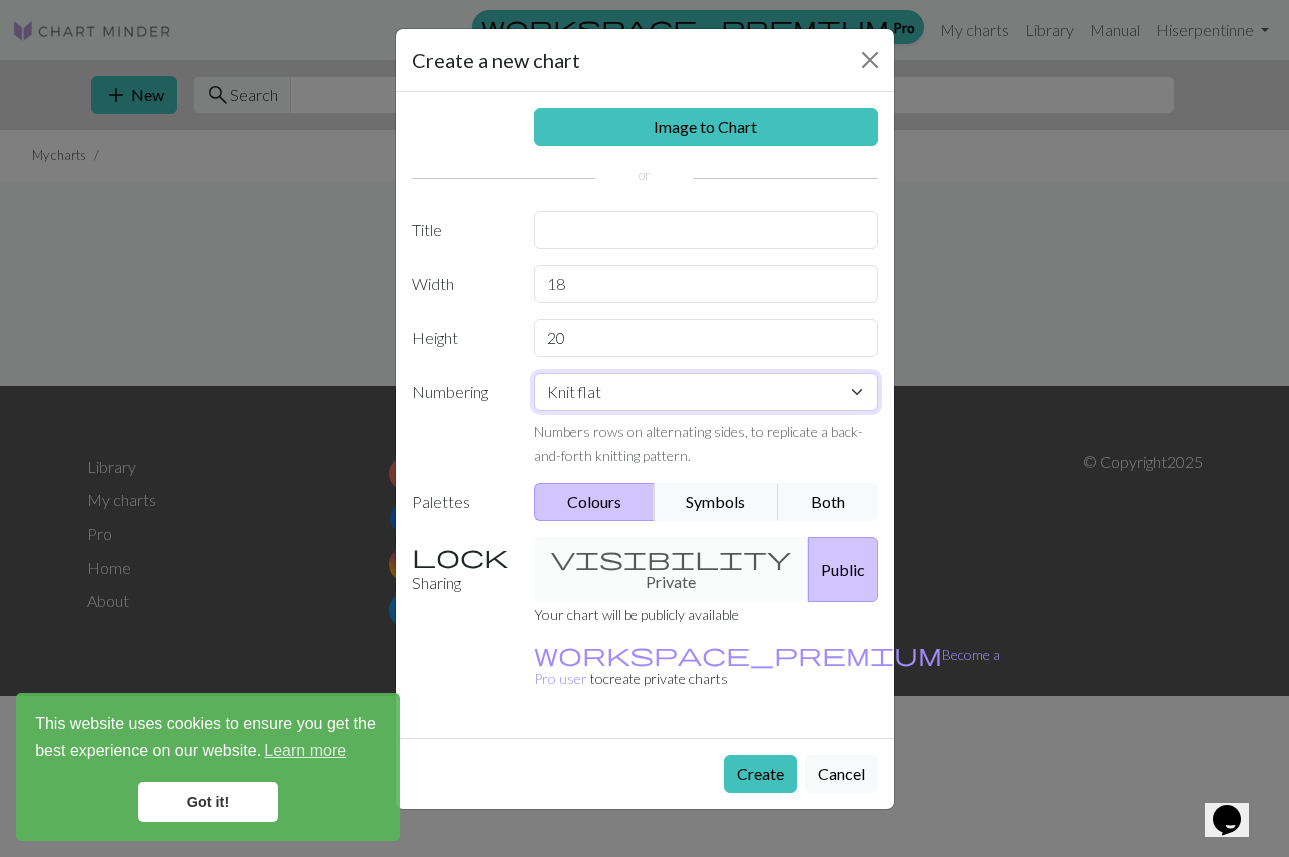 click on "Knit flat Knit in the round Lace knitting Cross stitch" at bounding box center [706, 392] 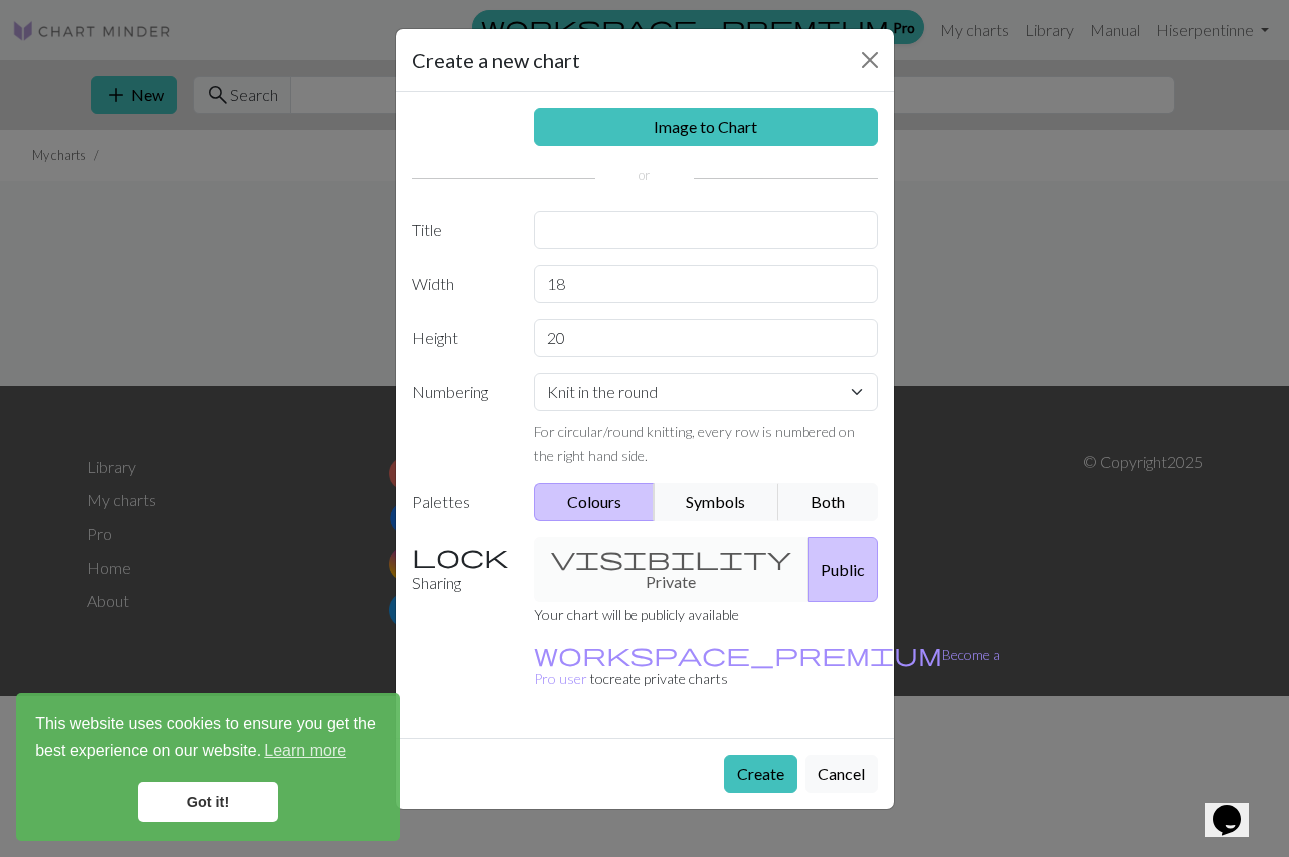 click on "Public" at bounding box center (843, 569) 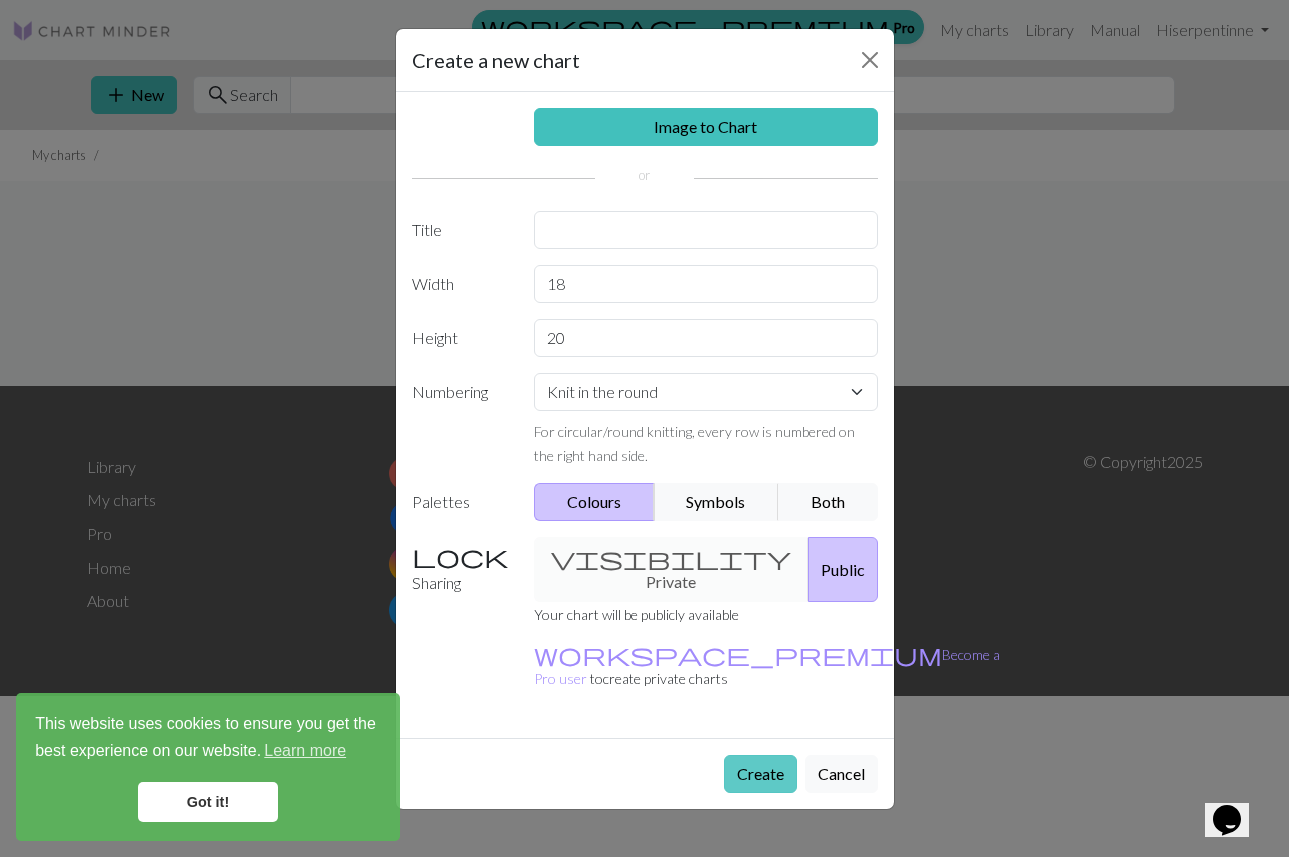 click on "Create" at bounding box center (760, 774) 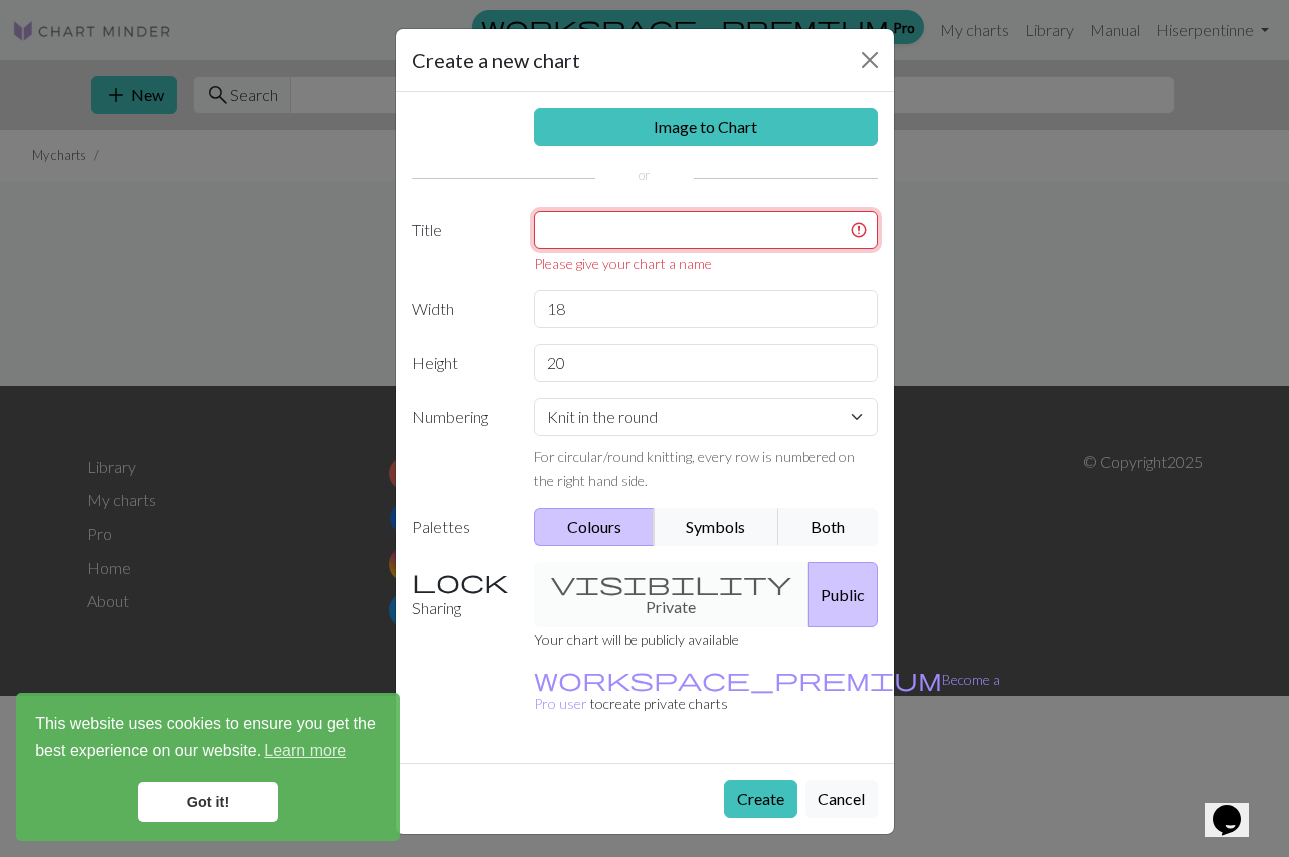 click at bounding box center [706, 230] 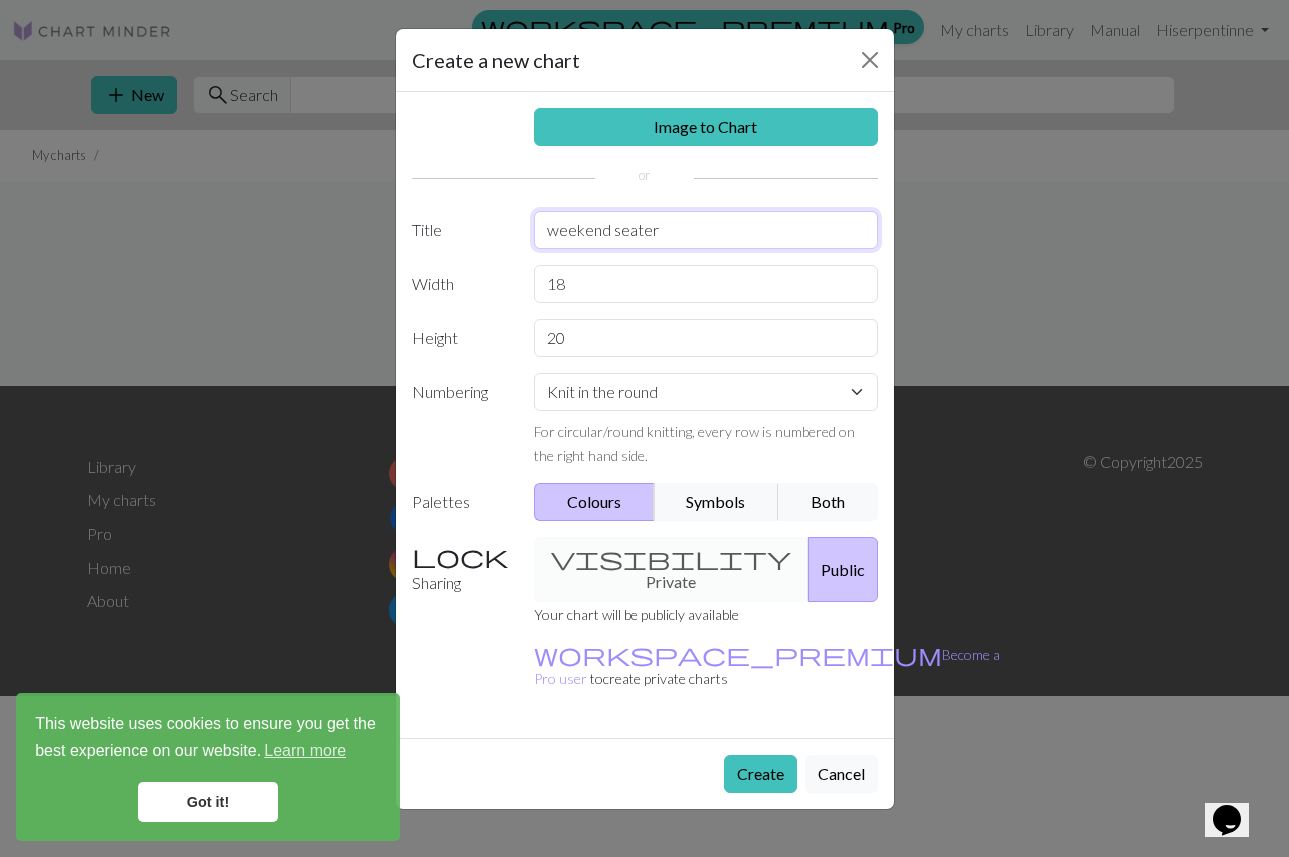 click on "weekend seater" at bounding box center (706, 230) 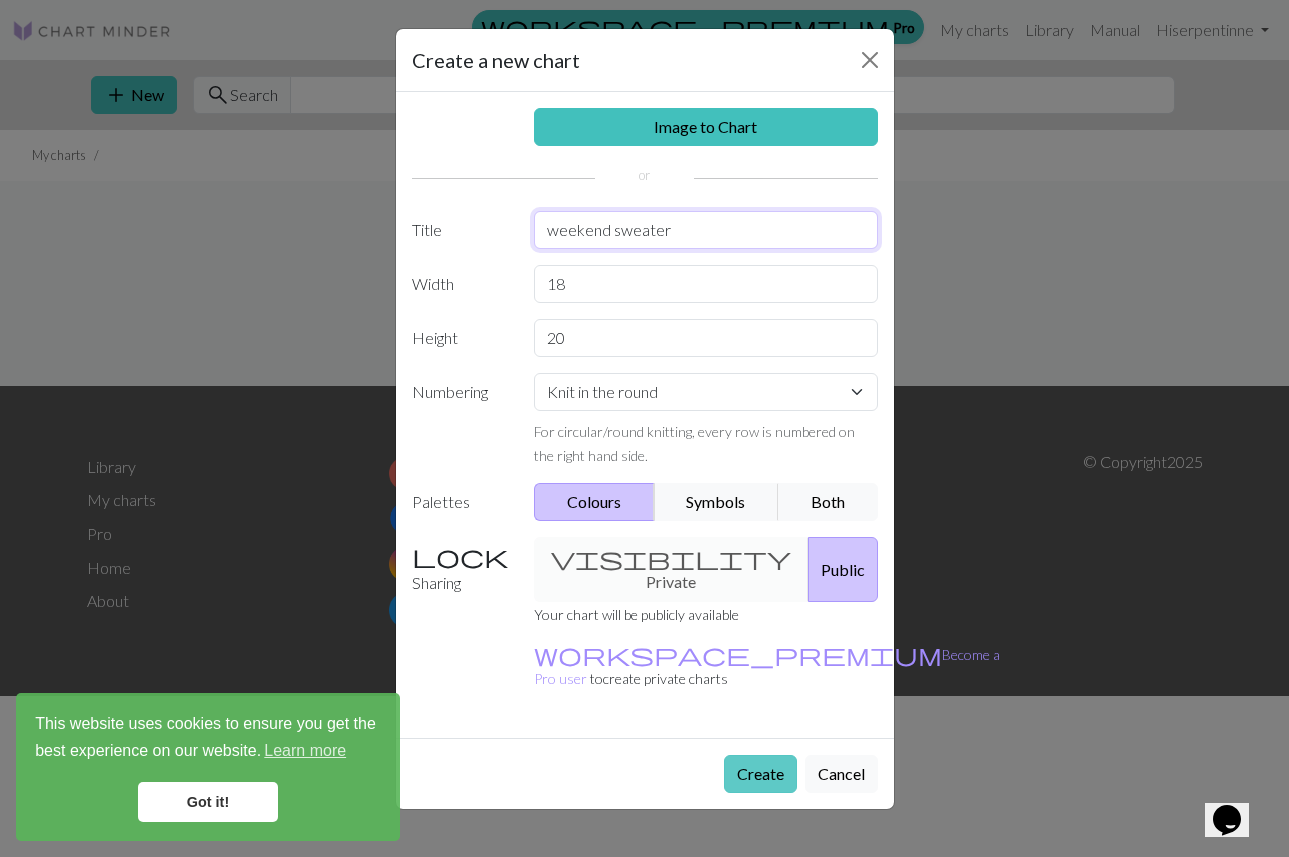 type on "weekend sweater" 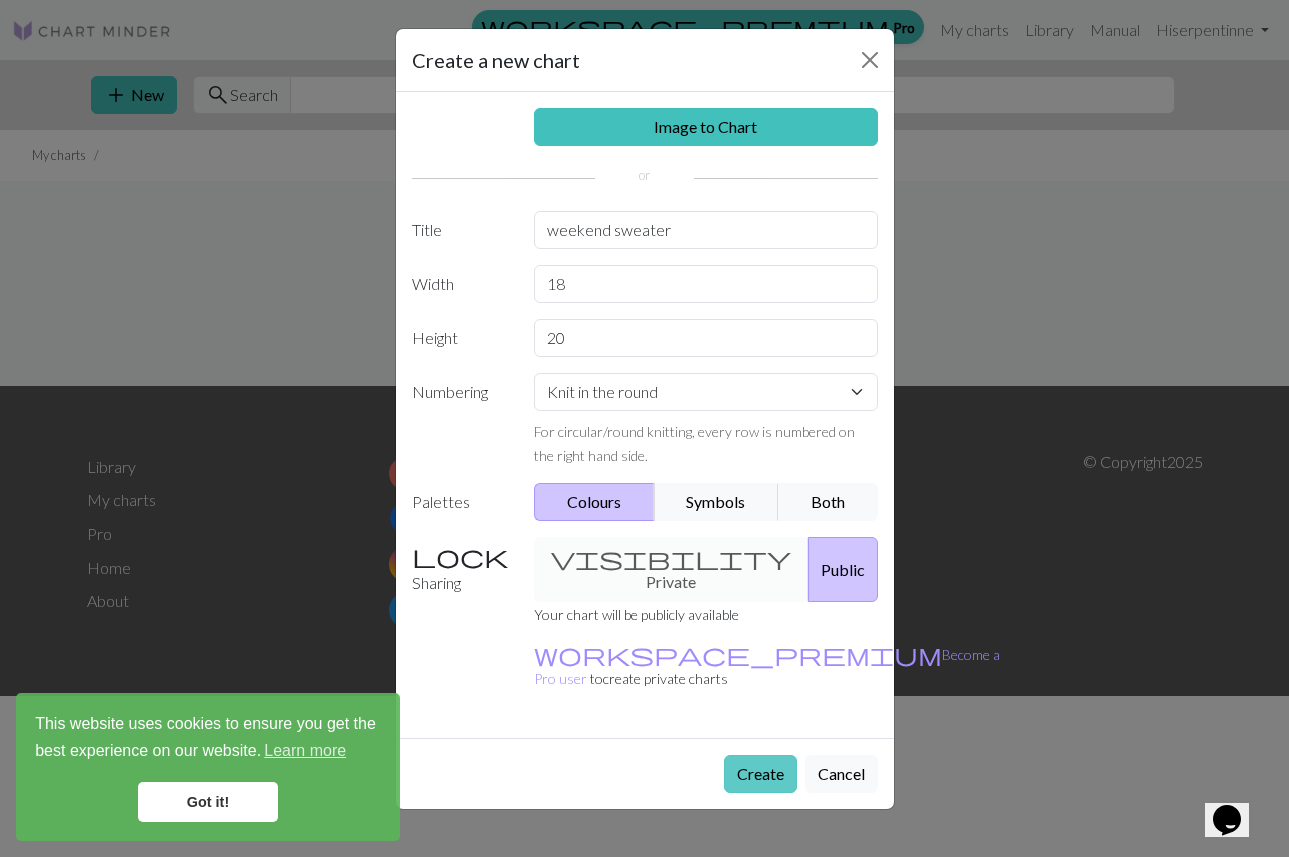 click on "Create" at bounding box center (760, 774) 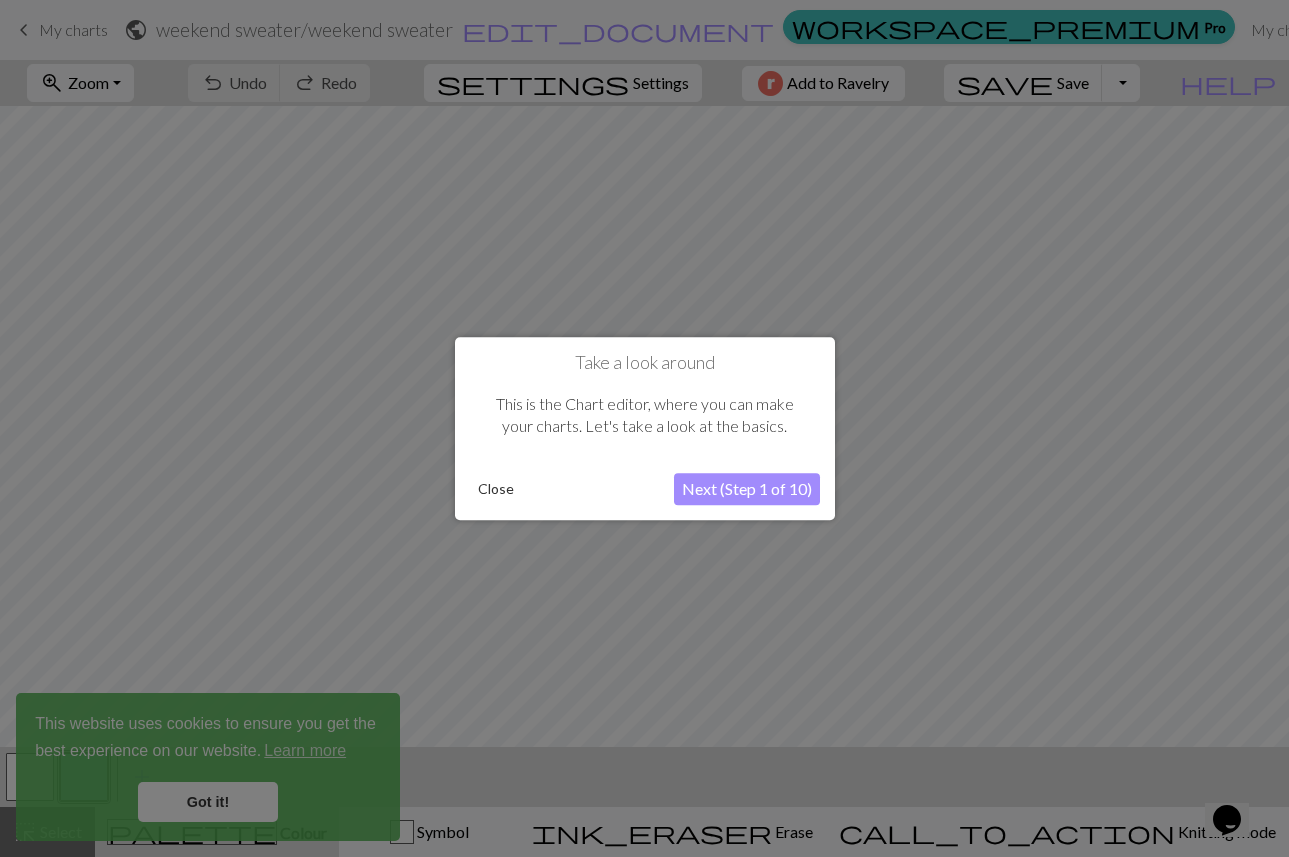 click on "Next (Step 1 of 10)" at bounding box center (747, 489) 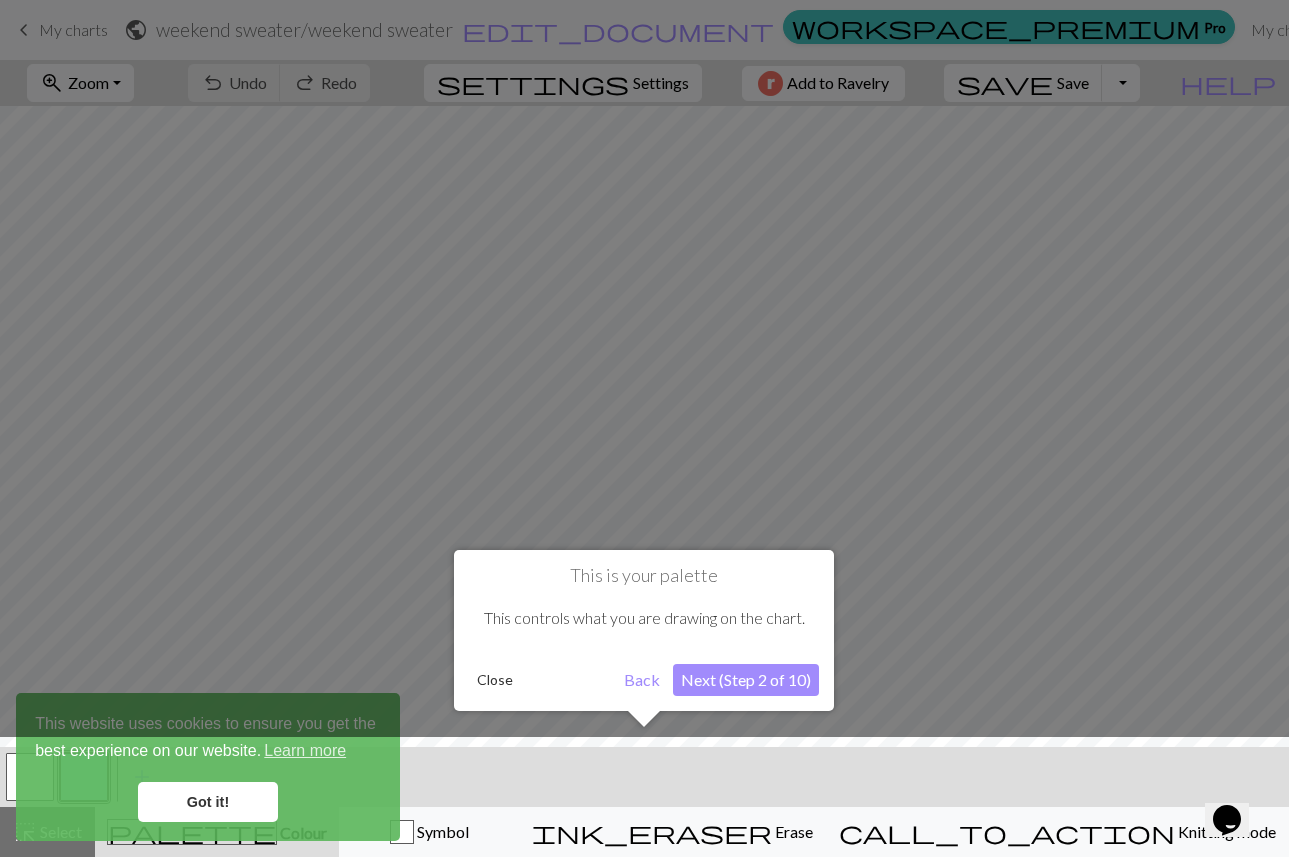 click on "Next (Step 2 of 10)" at bounding box center (746, 680) 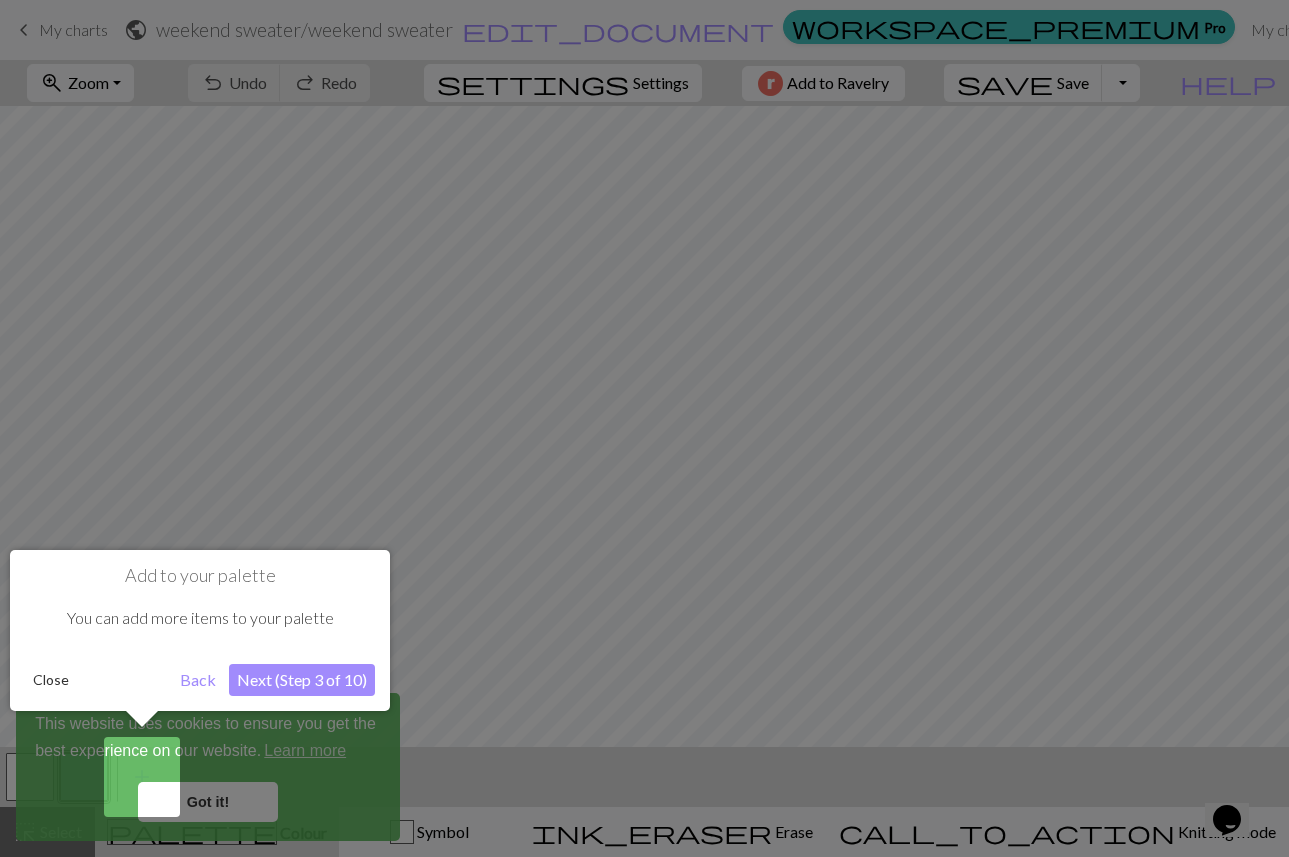 click on "Next (Step 3 of 10)" at bounding box center [302, 680] 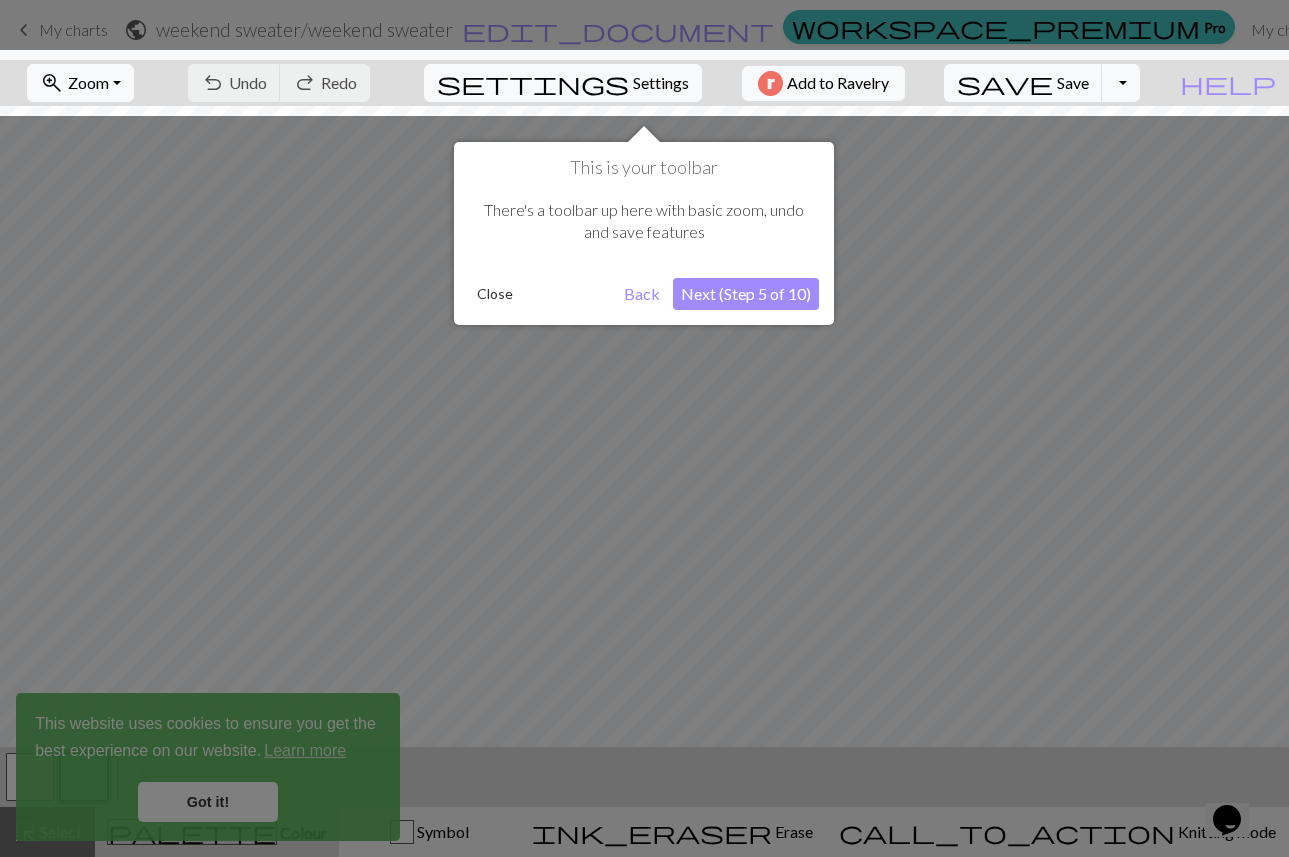 click on "Next (Step 5 of 10)" at bounding box center [746, 294] 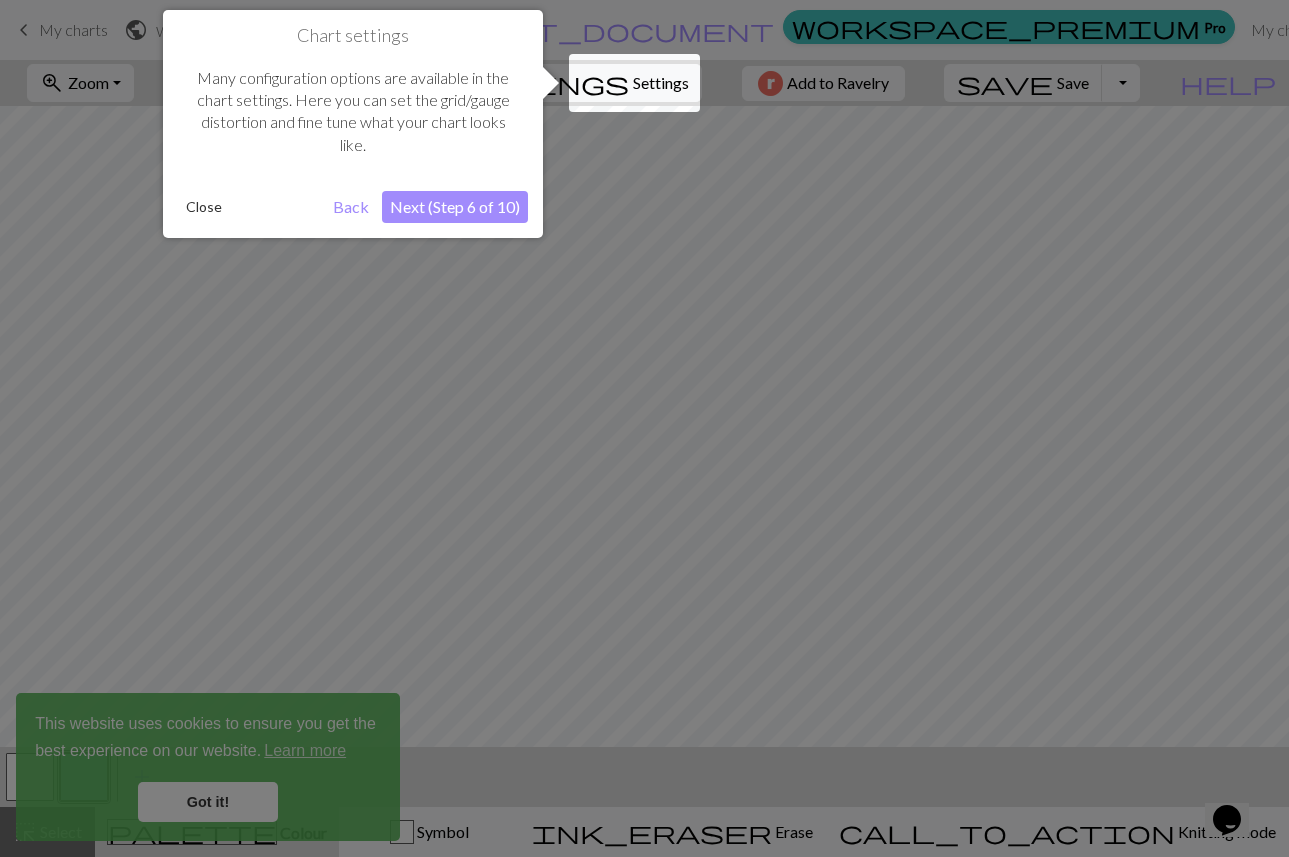 click on "Next (Step 6 of 10)" at bounding box center [455, 207] 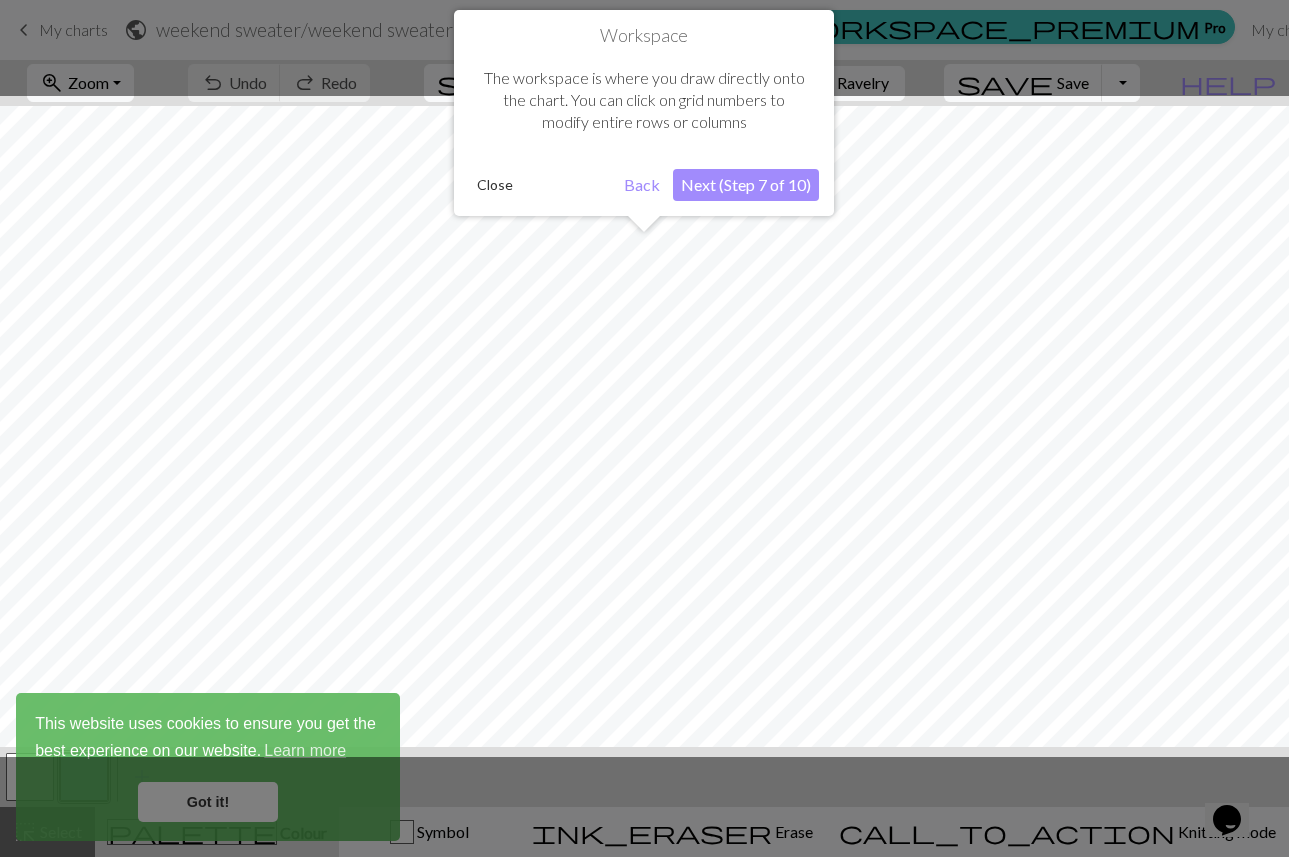 click on "Next (Step 7 of 10)" at bounding box center [746, 185] 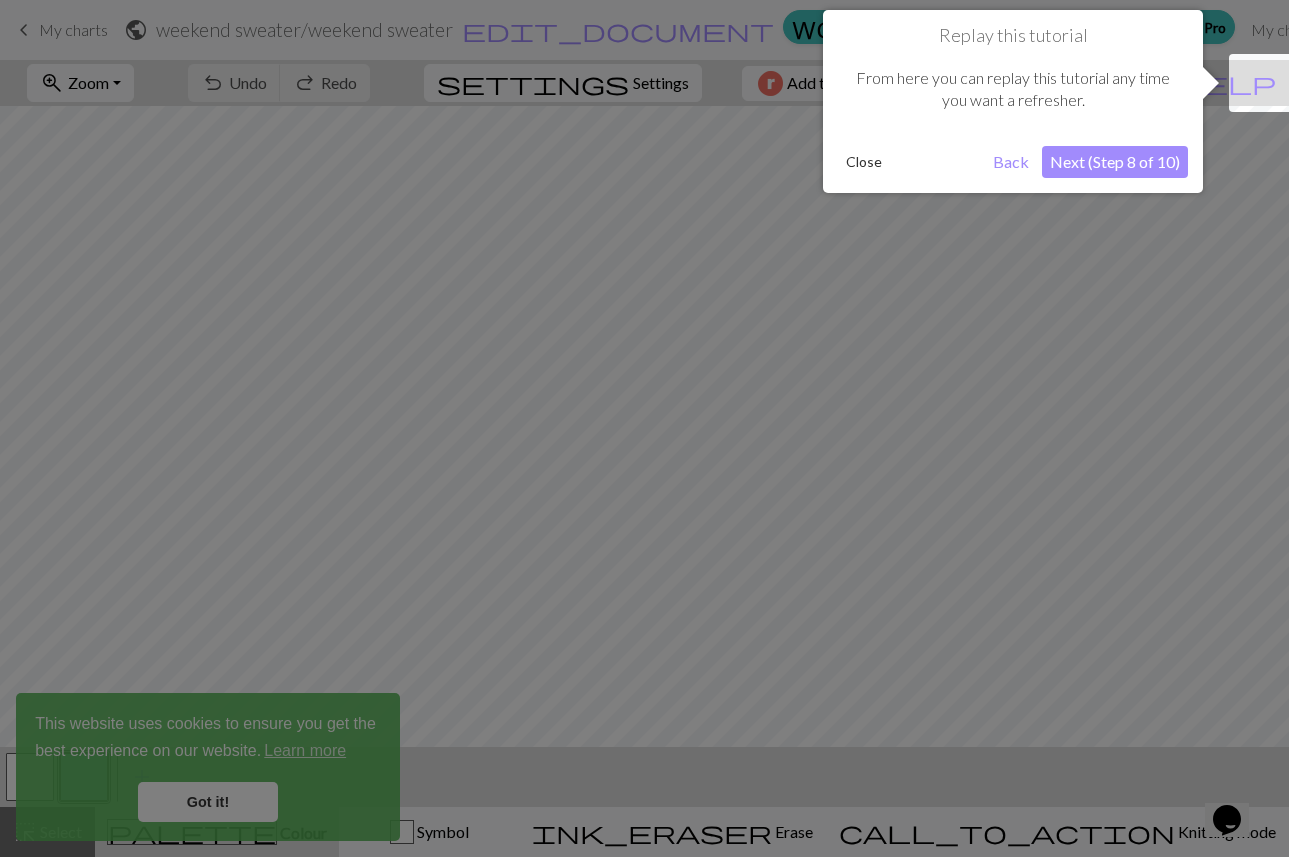 click on "Next (Step 8 of 10)" at bounding box center (1115, 162) 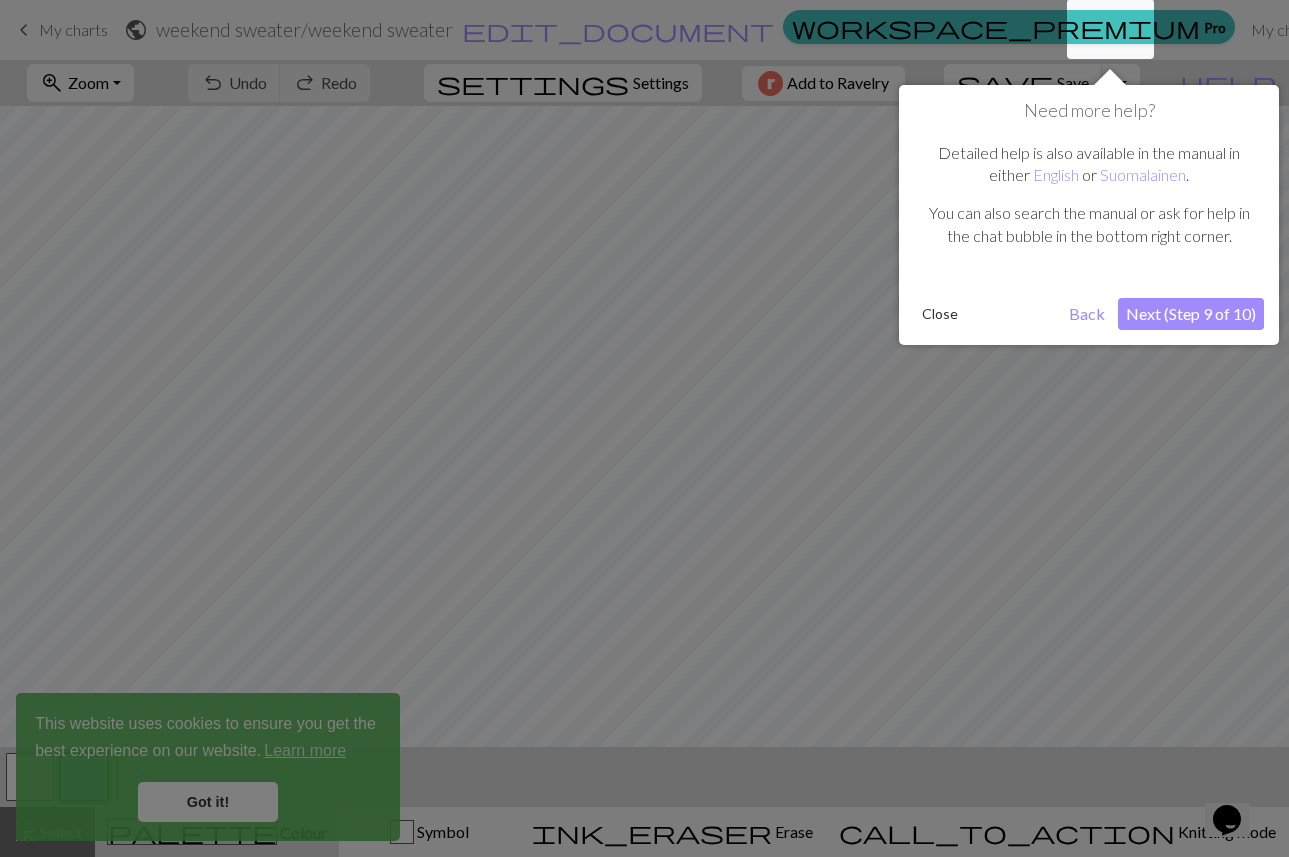 click on "Close" at bounding box center [940, 314] 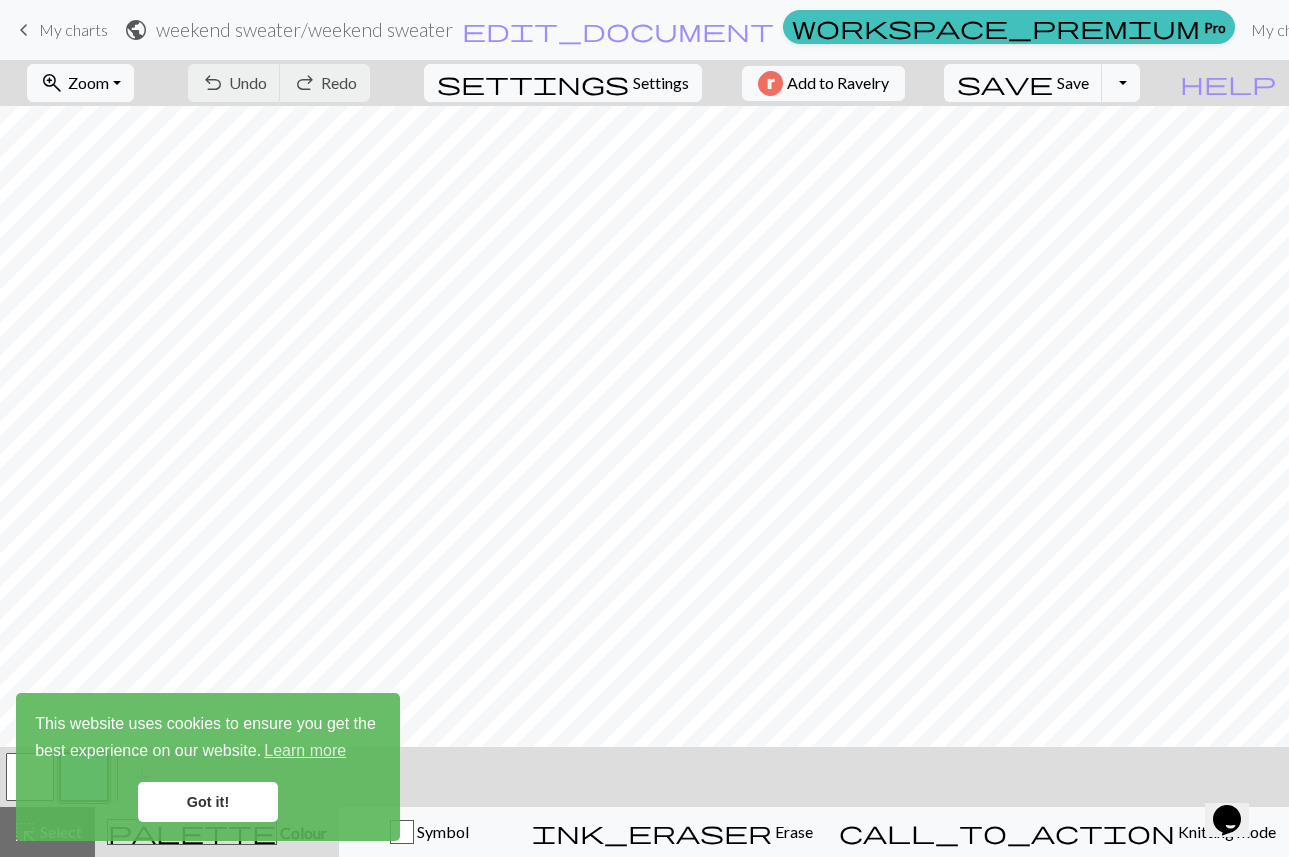 click on "Got it!" at bounding box center (208, 802) 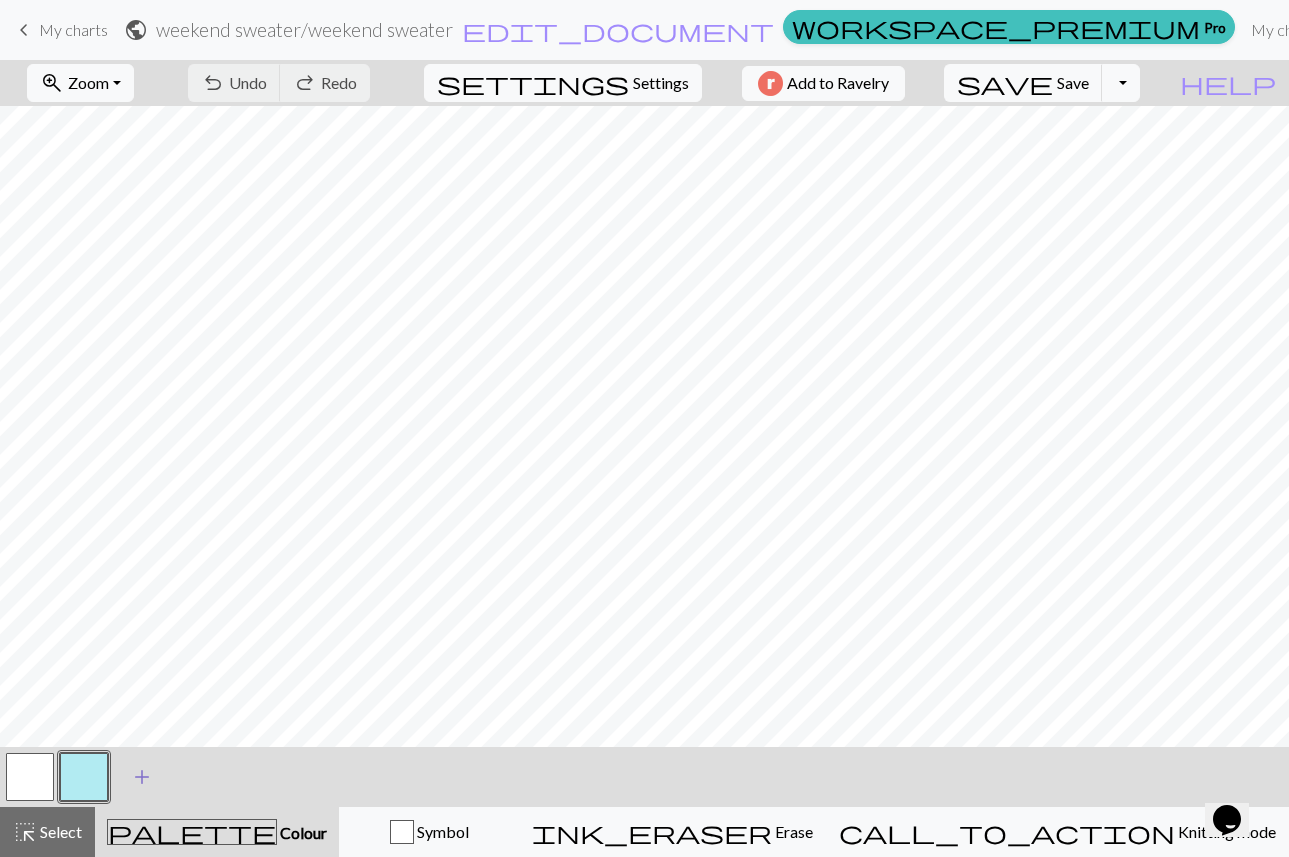 click on "add" at bounding box center (142, 777) 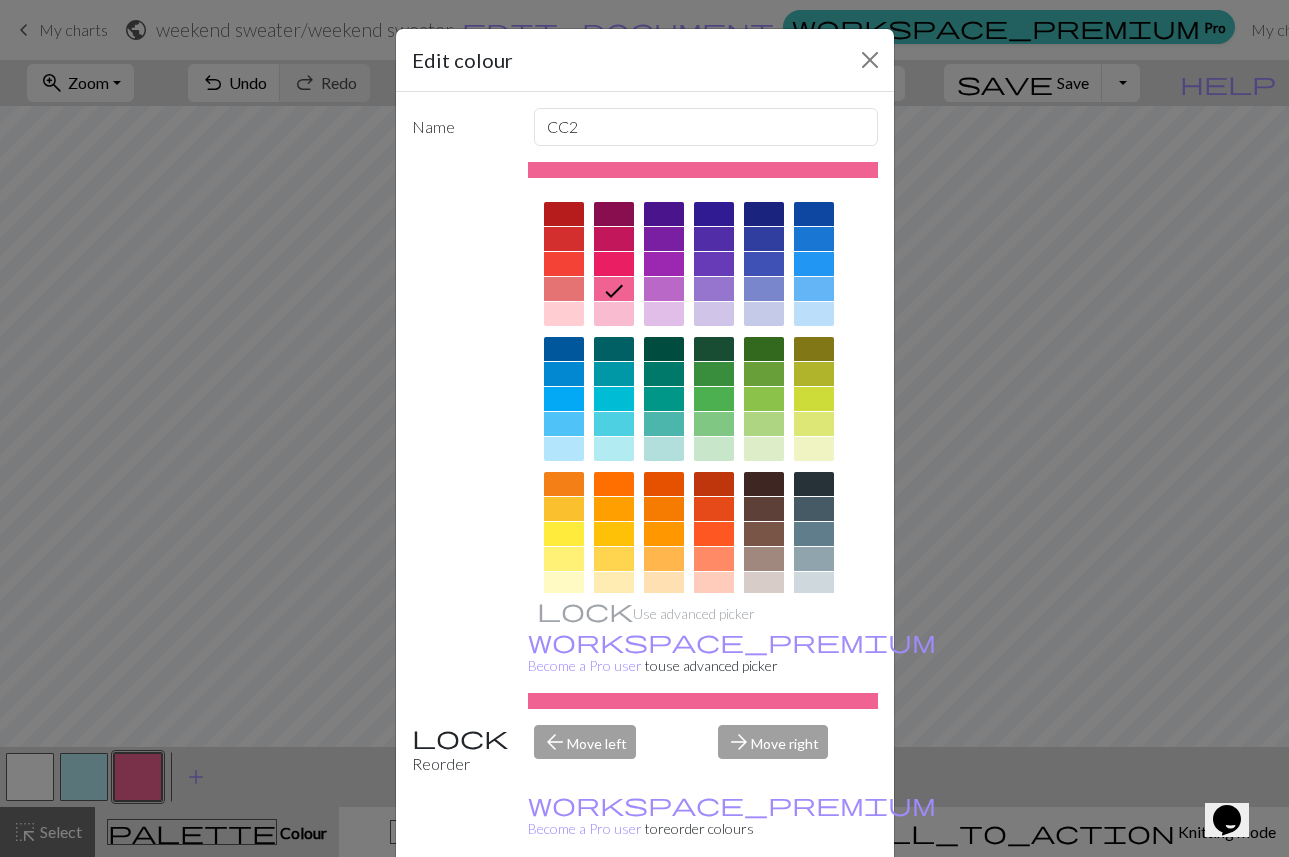 click at bounding box center (614, 314) 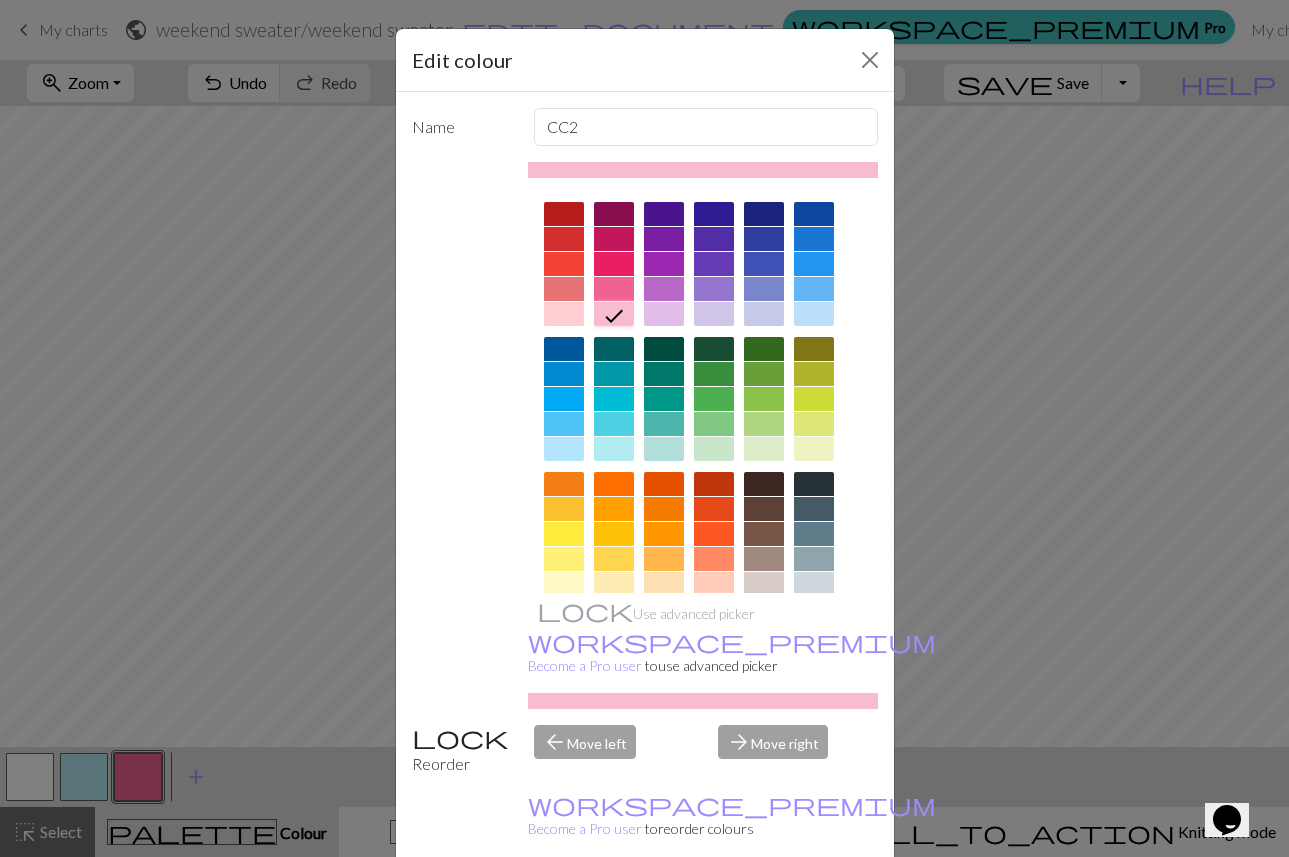 click on "Done" at bounding box center [765, 908] 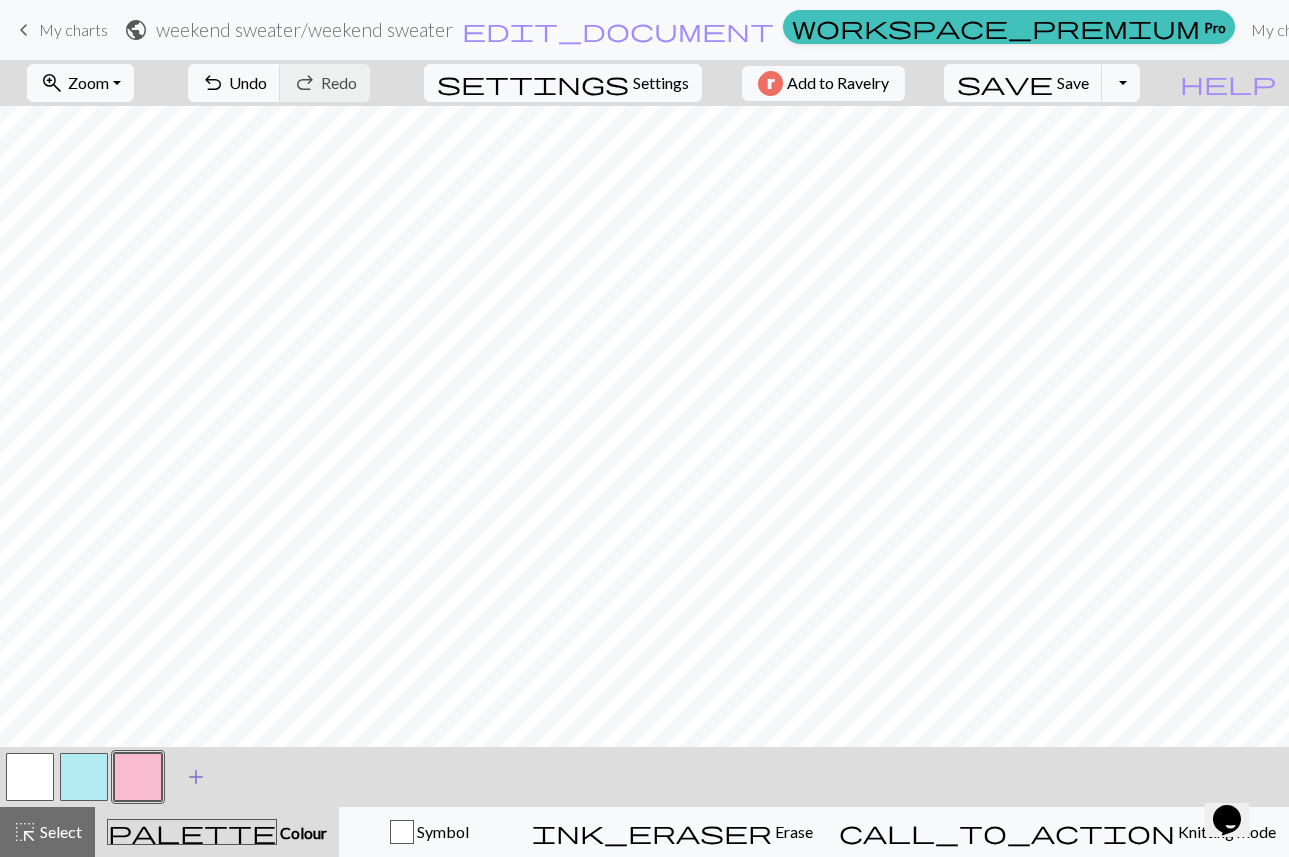 click on "add" at bounding box center [196, 777] 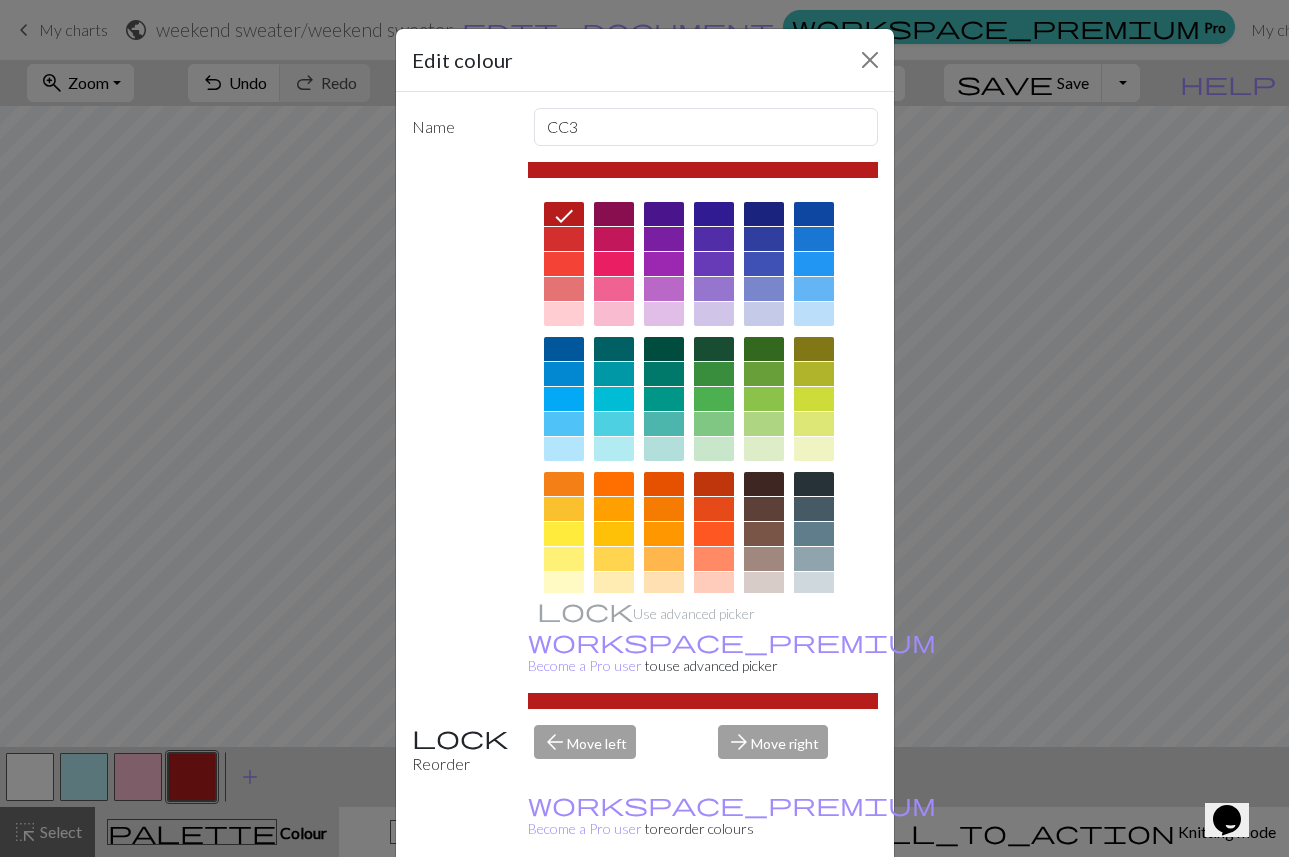click at bounding box center (614, 374) 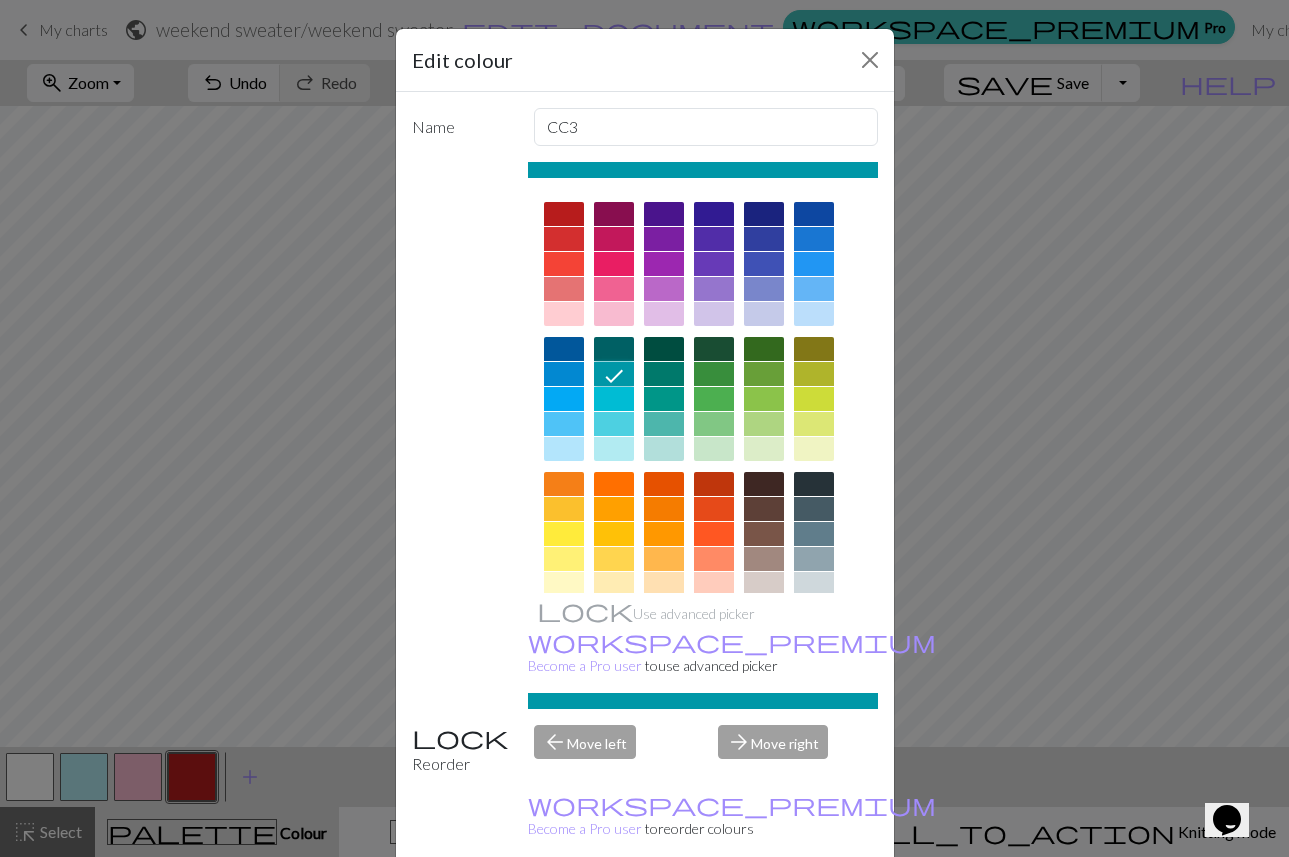 click on "Done" at bounding box center (765, 908) 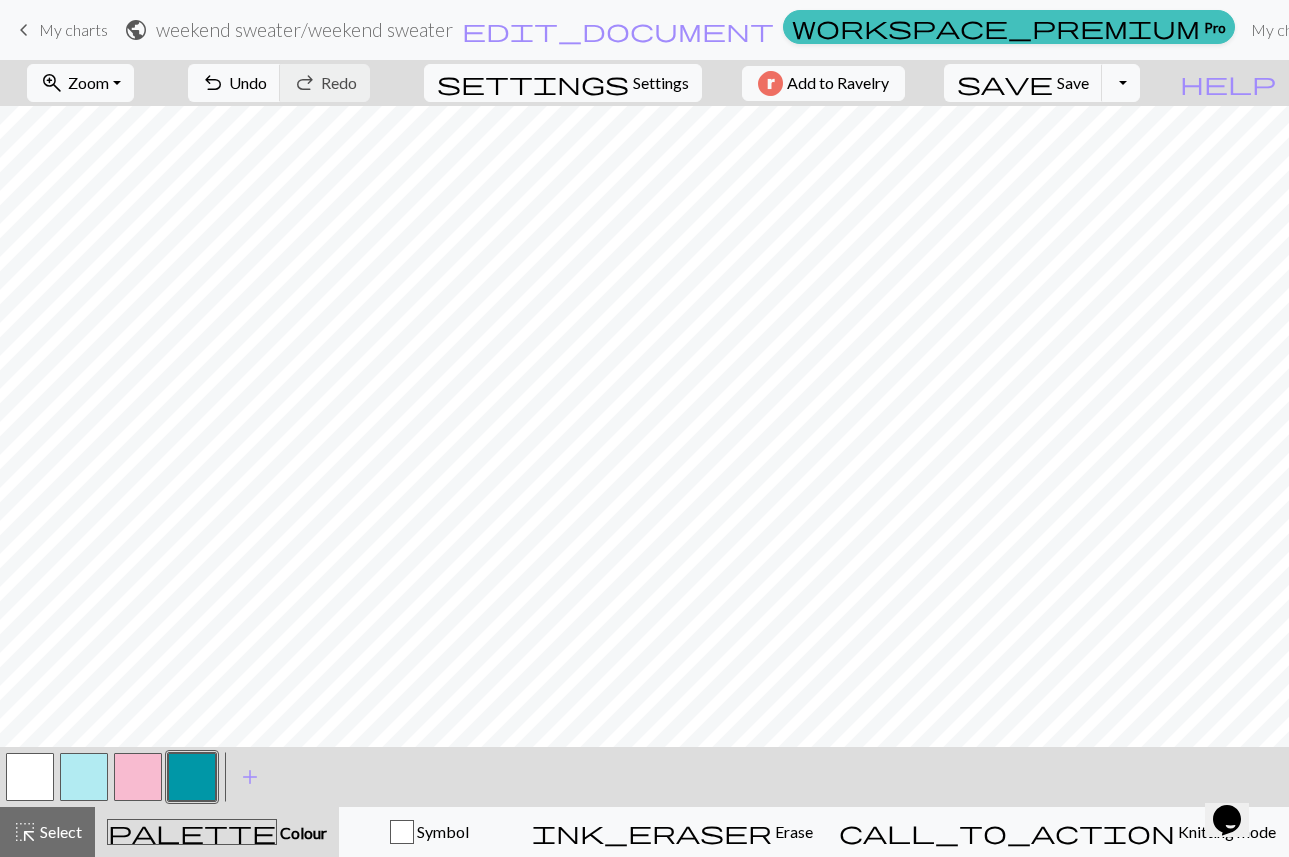 click at bounding box center [30, 777] 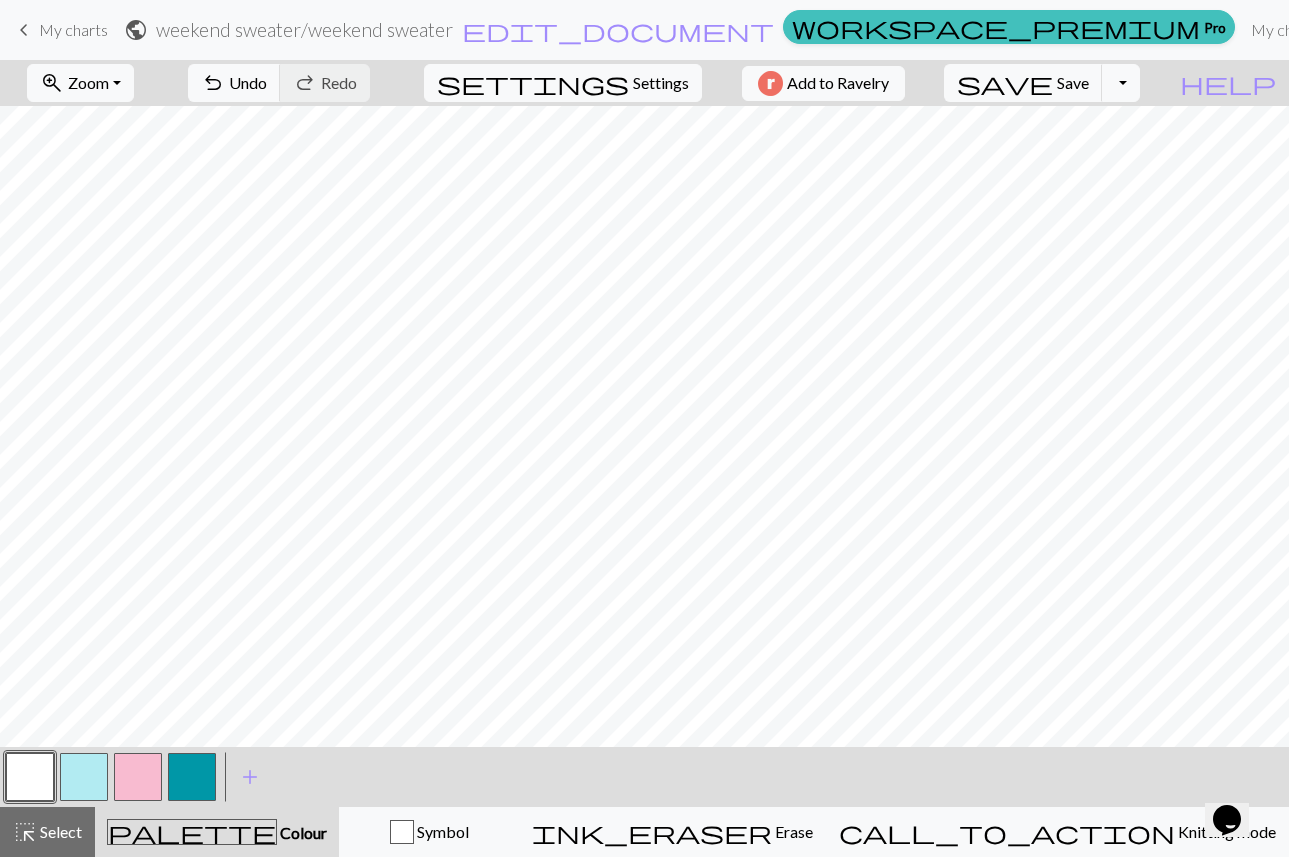 click at bounding box center [192, 777] 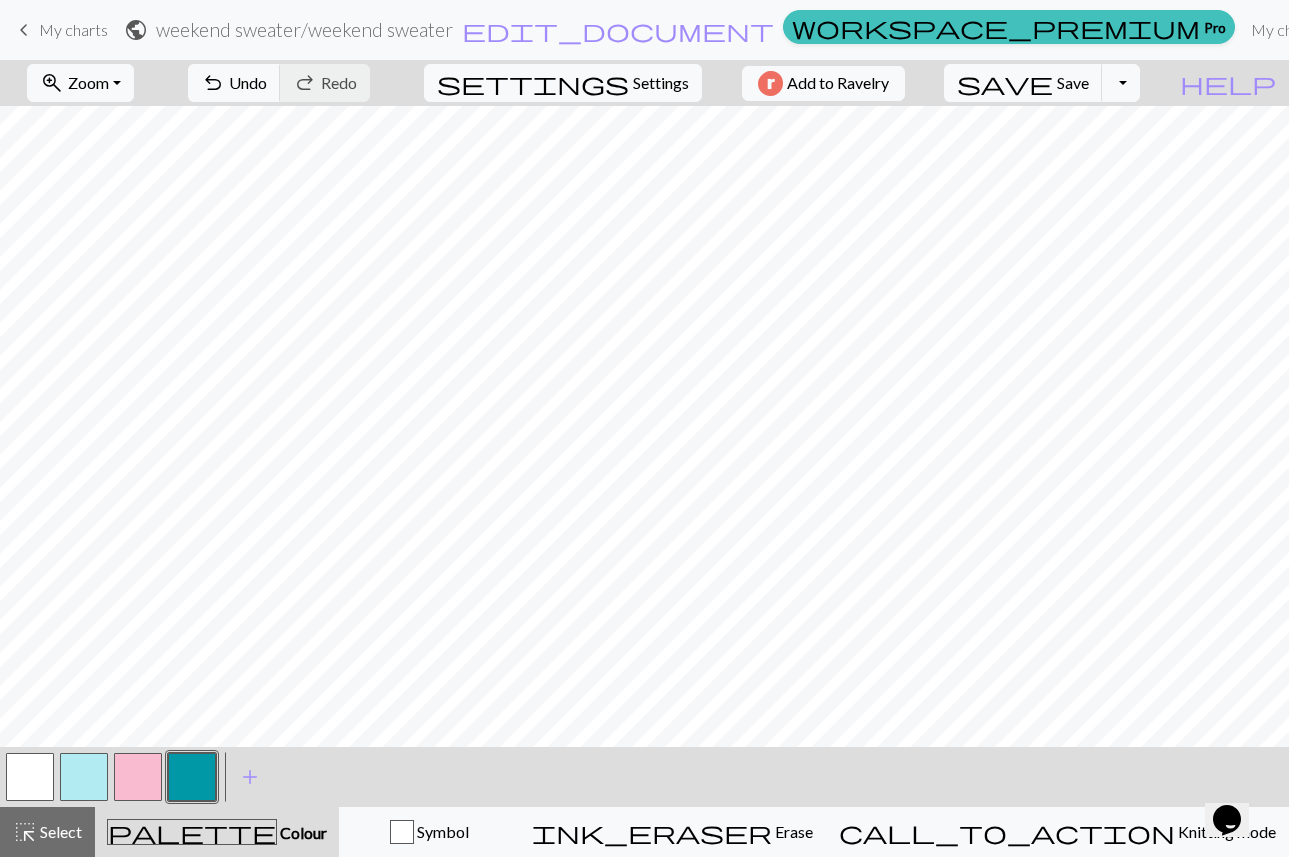 click at bounding box center [30, 777] 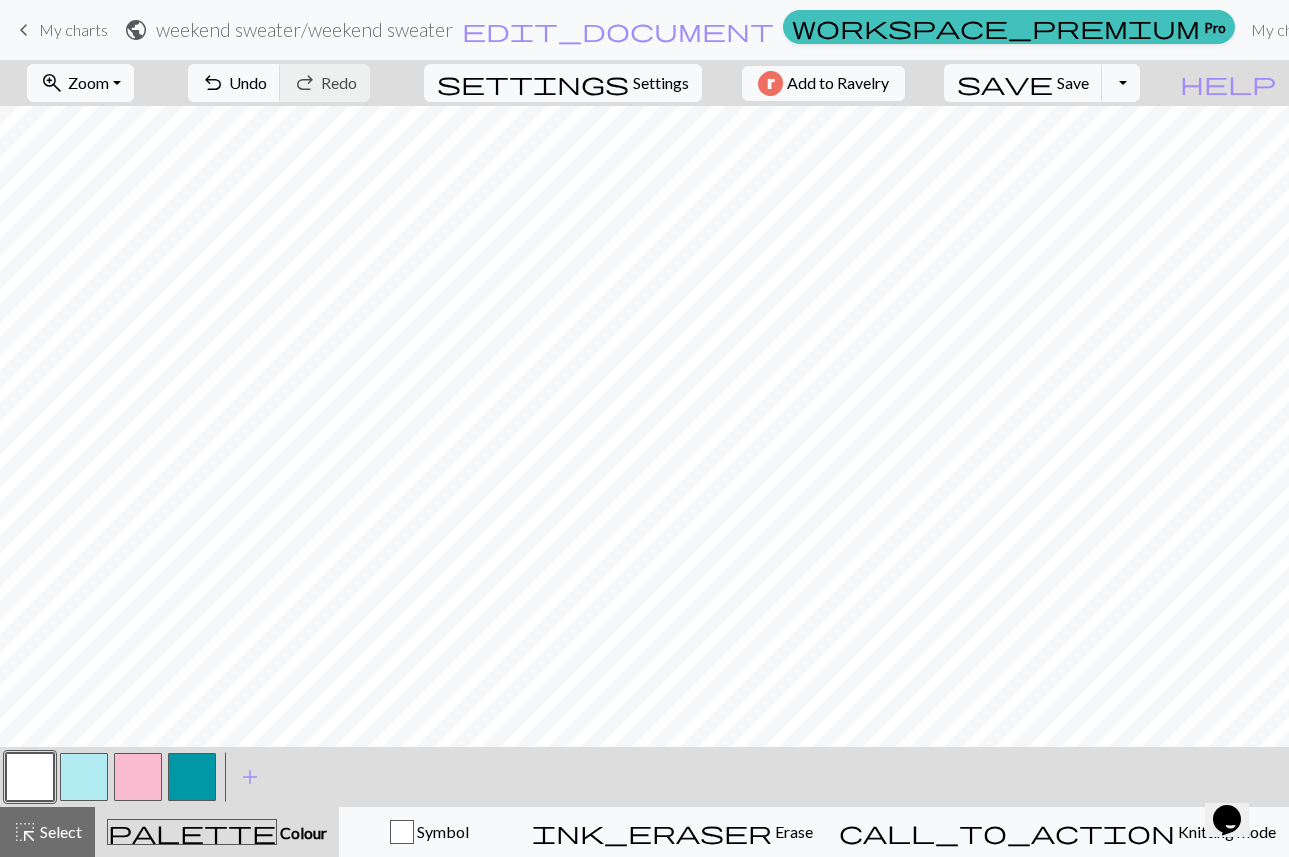 click at bounding box center [192, 777] 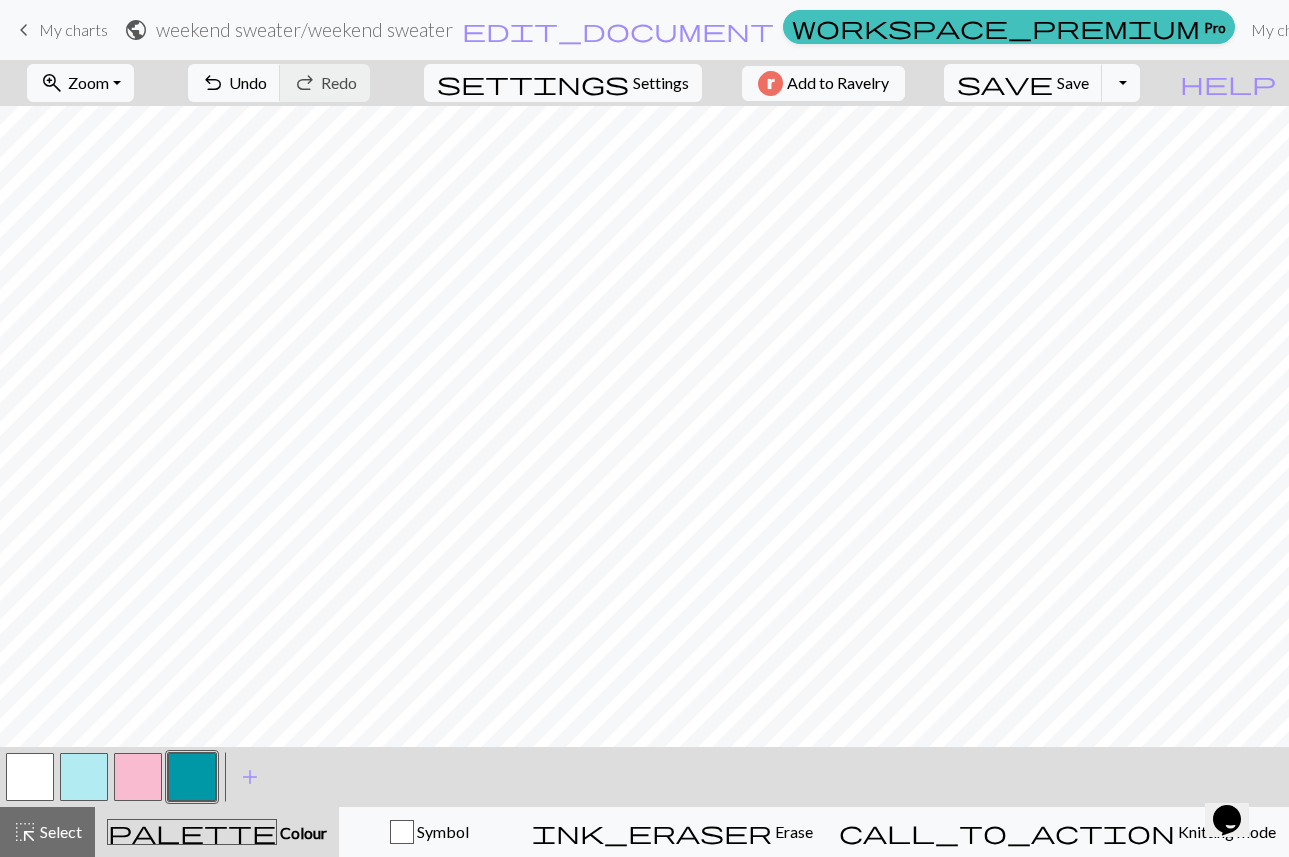 click at bounding box center (84, 777) 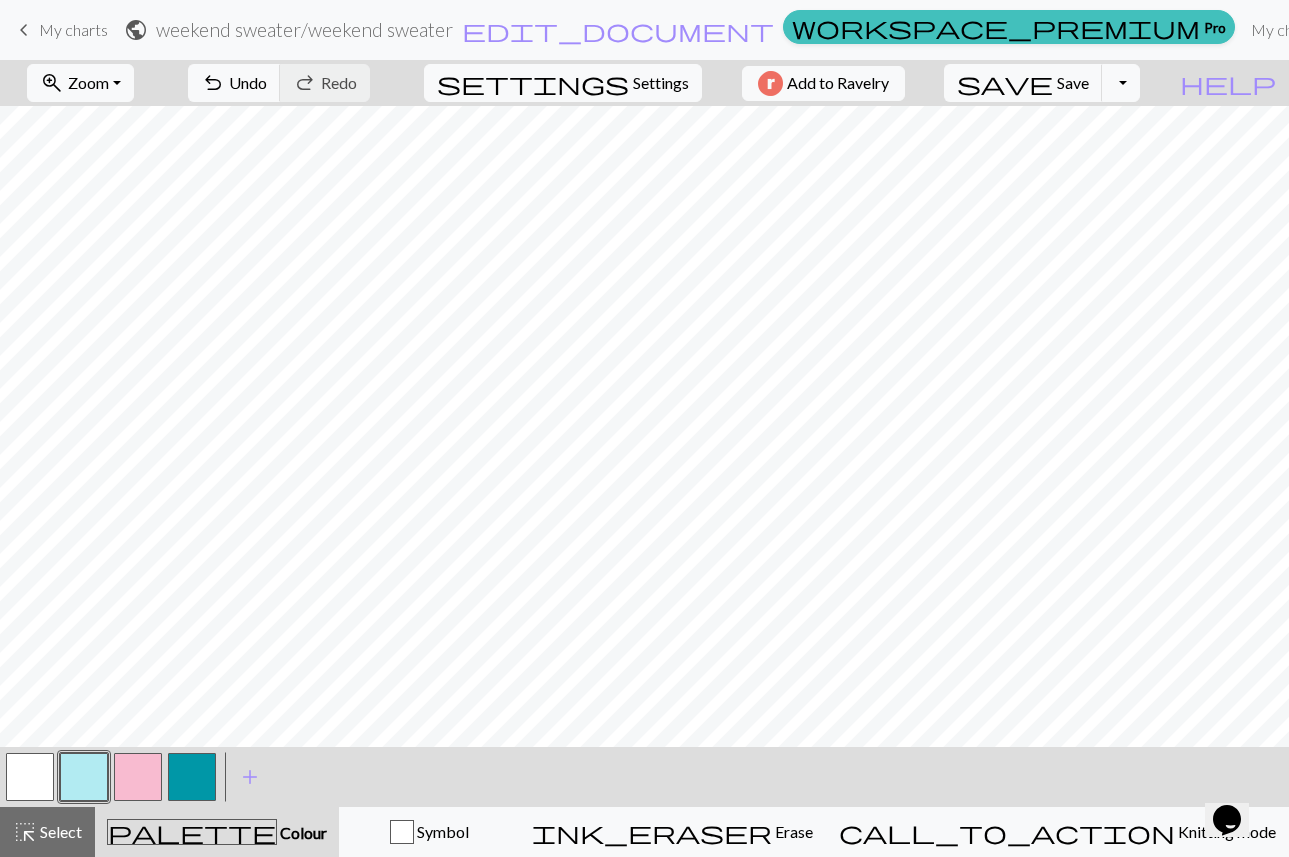 click at bounding box center [30, 777] 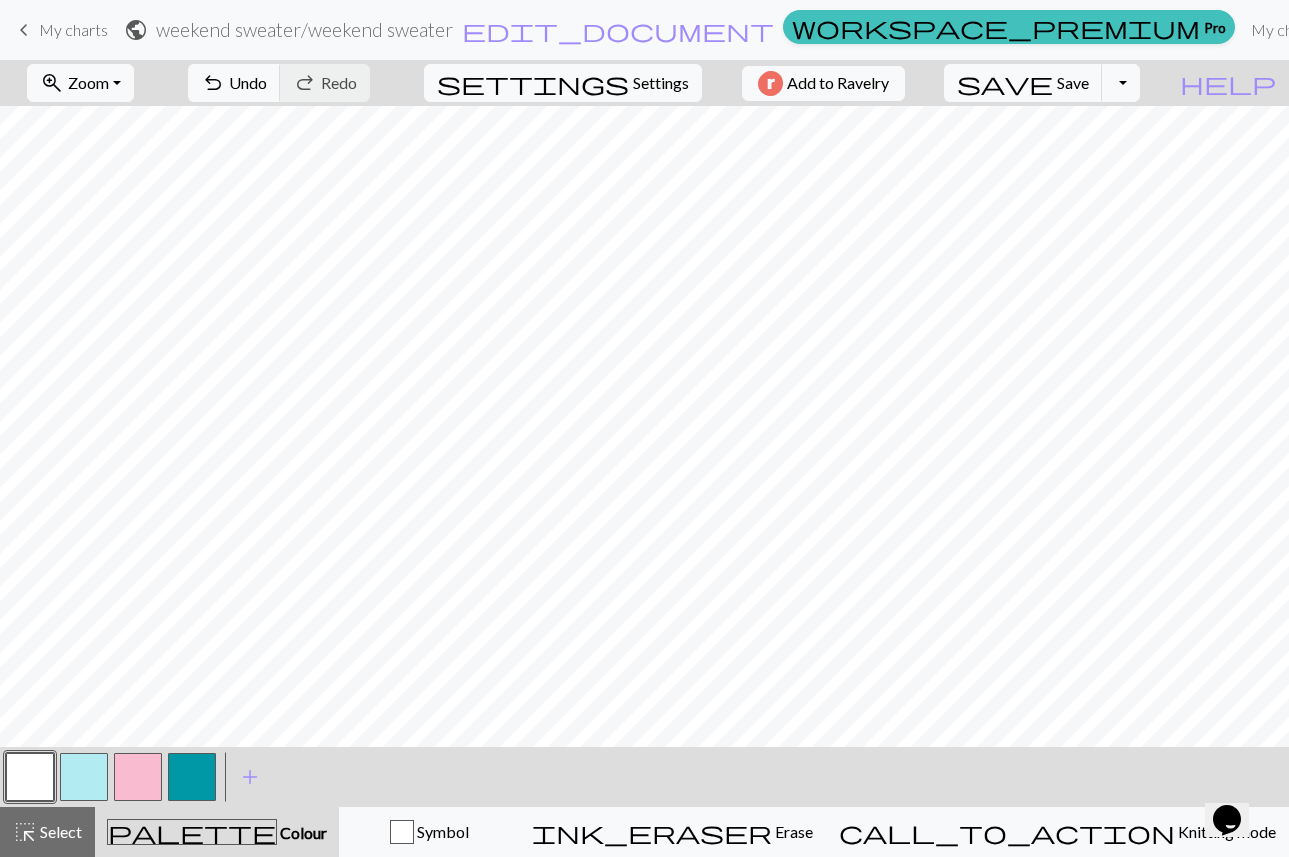 click at bounding box center (84, 777) 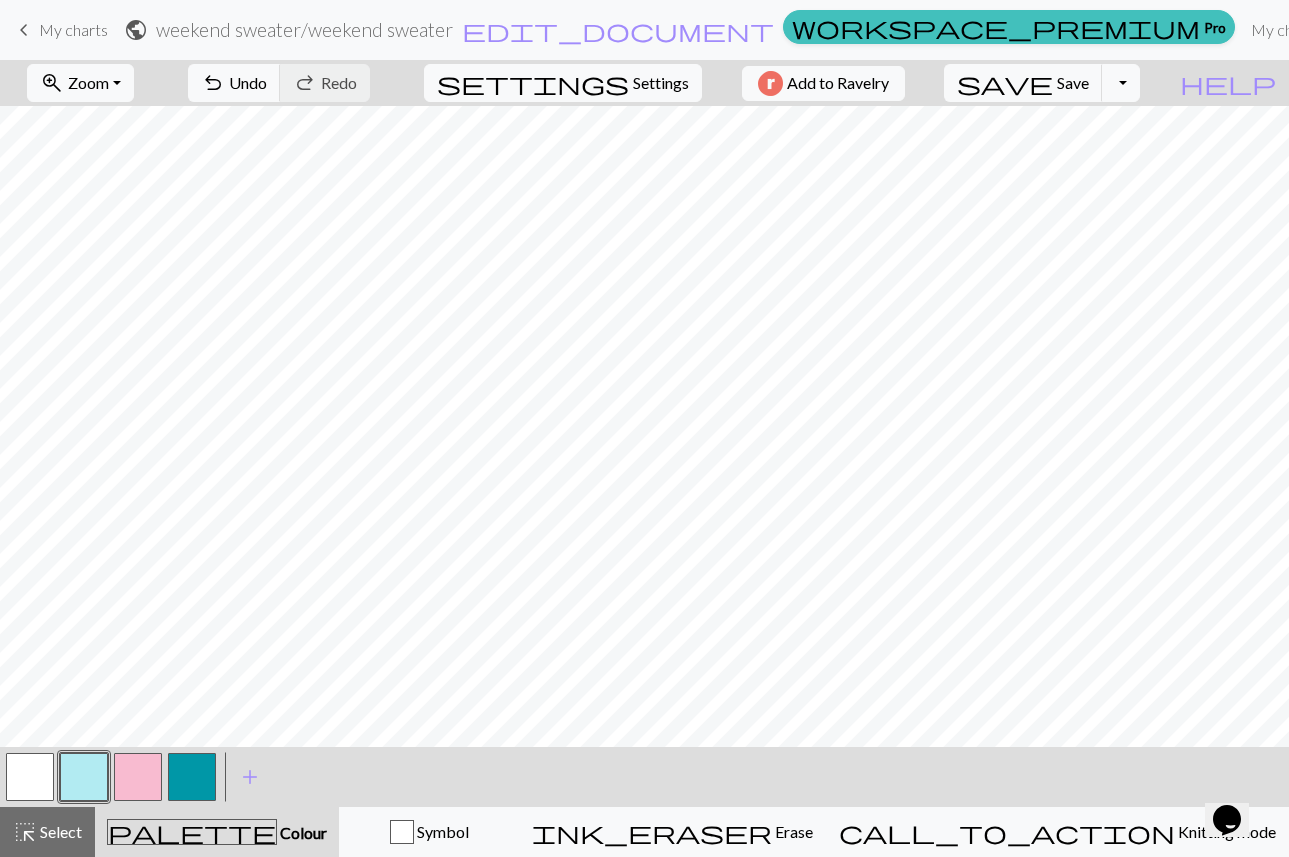 click at bounding box center [192, 777] 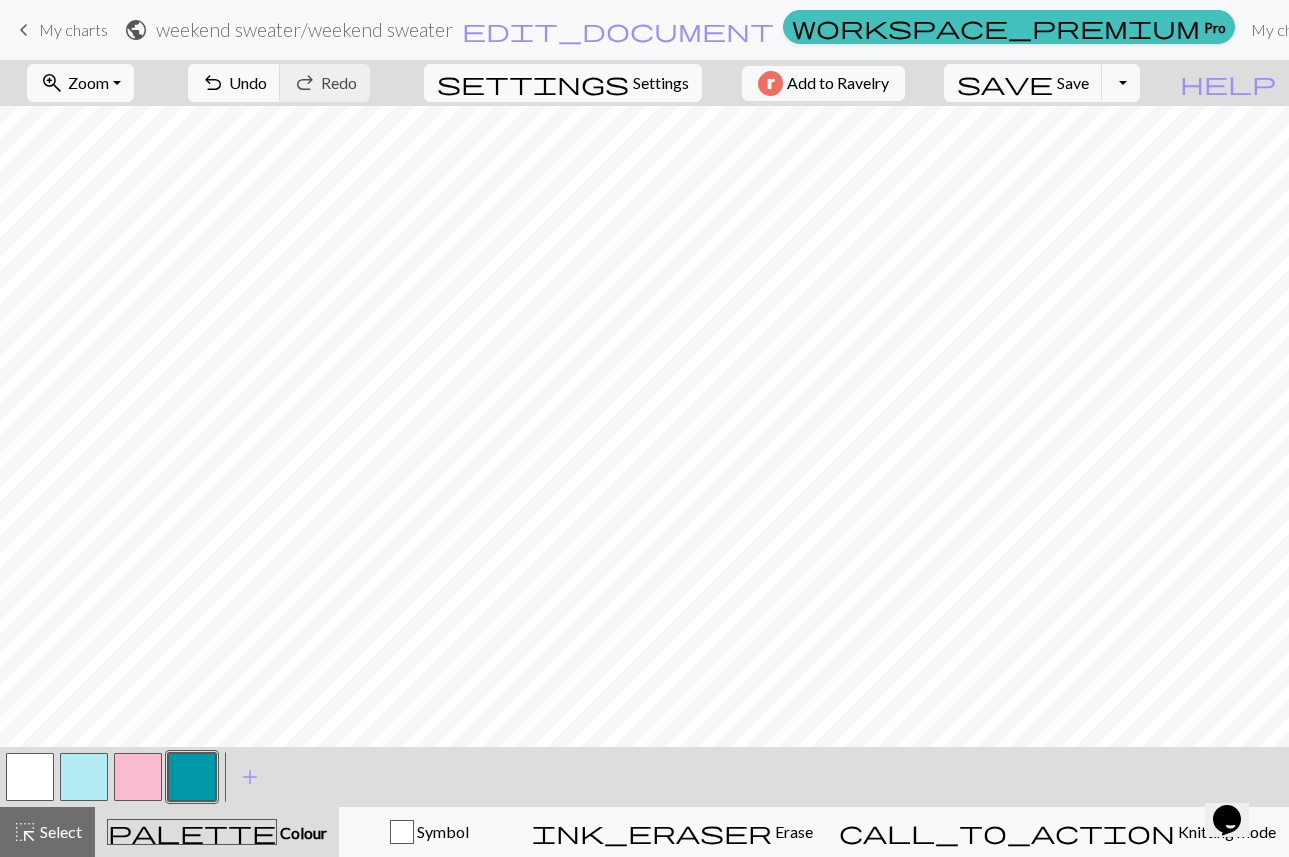 click at bounding box center (30, 777) 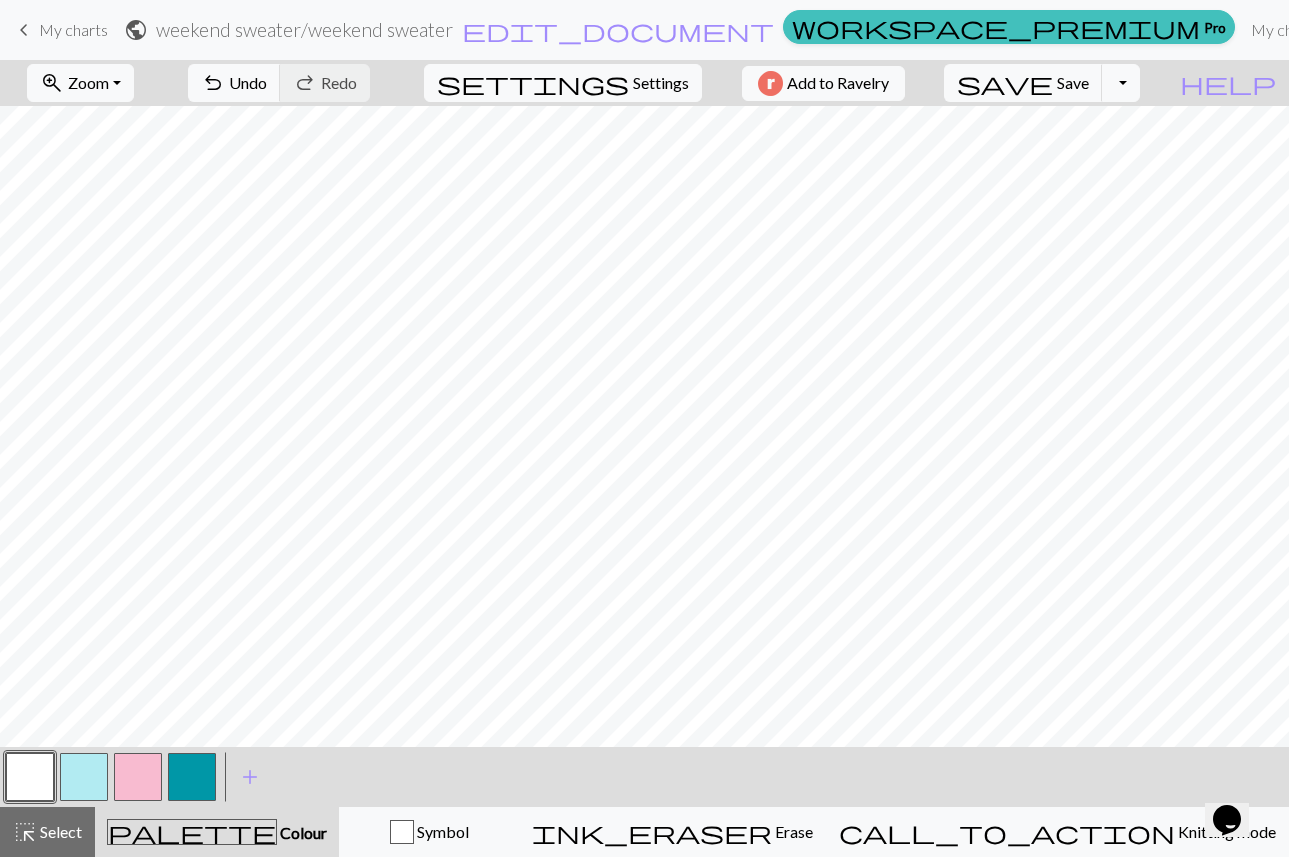 click at bounding box center [192, 777] 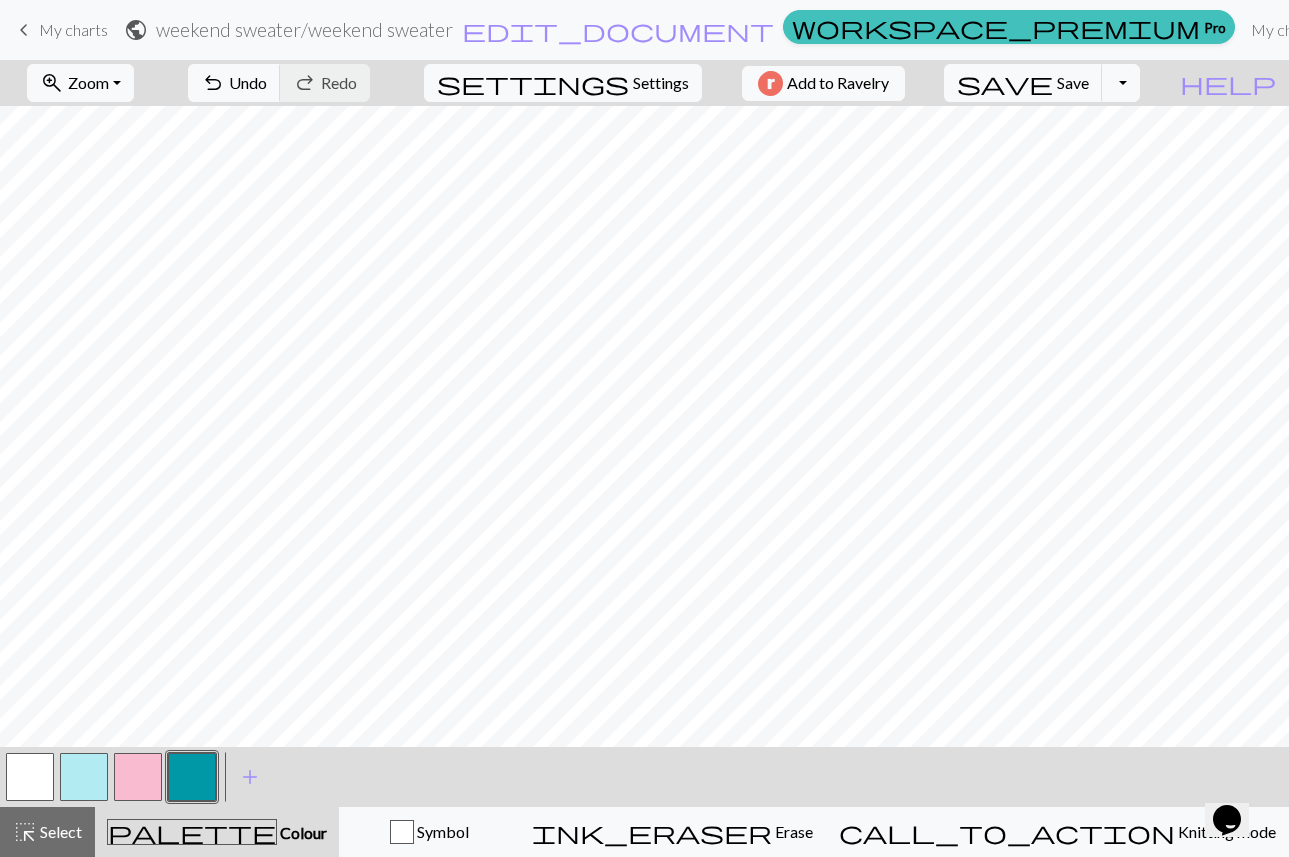 click at bounding box center [30, 777] 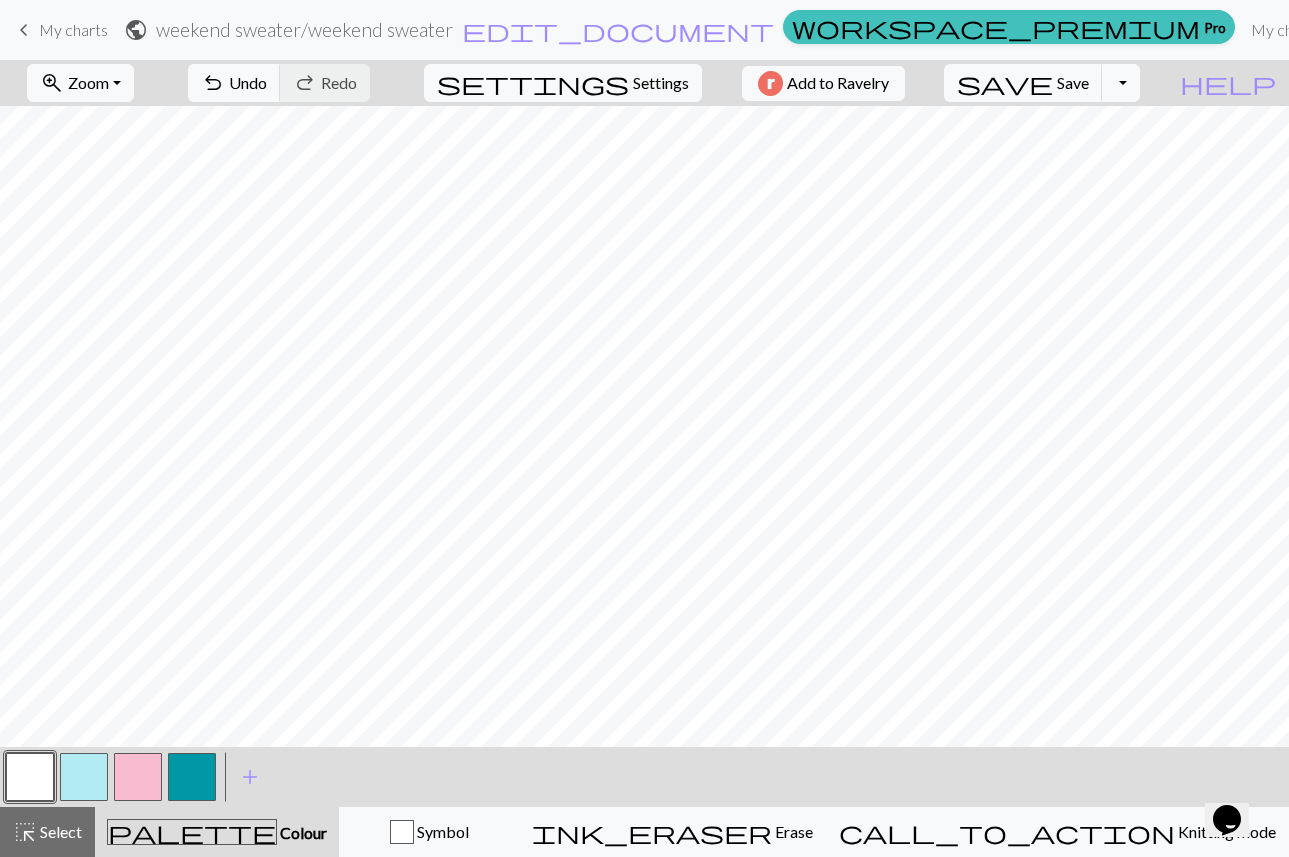 click at bounding box center [192, 777] 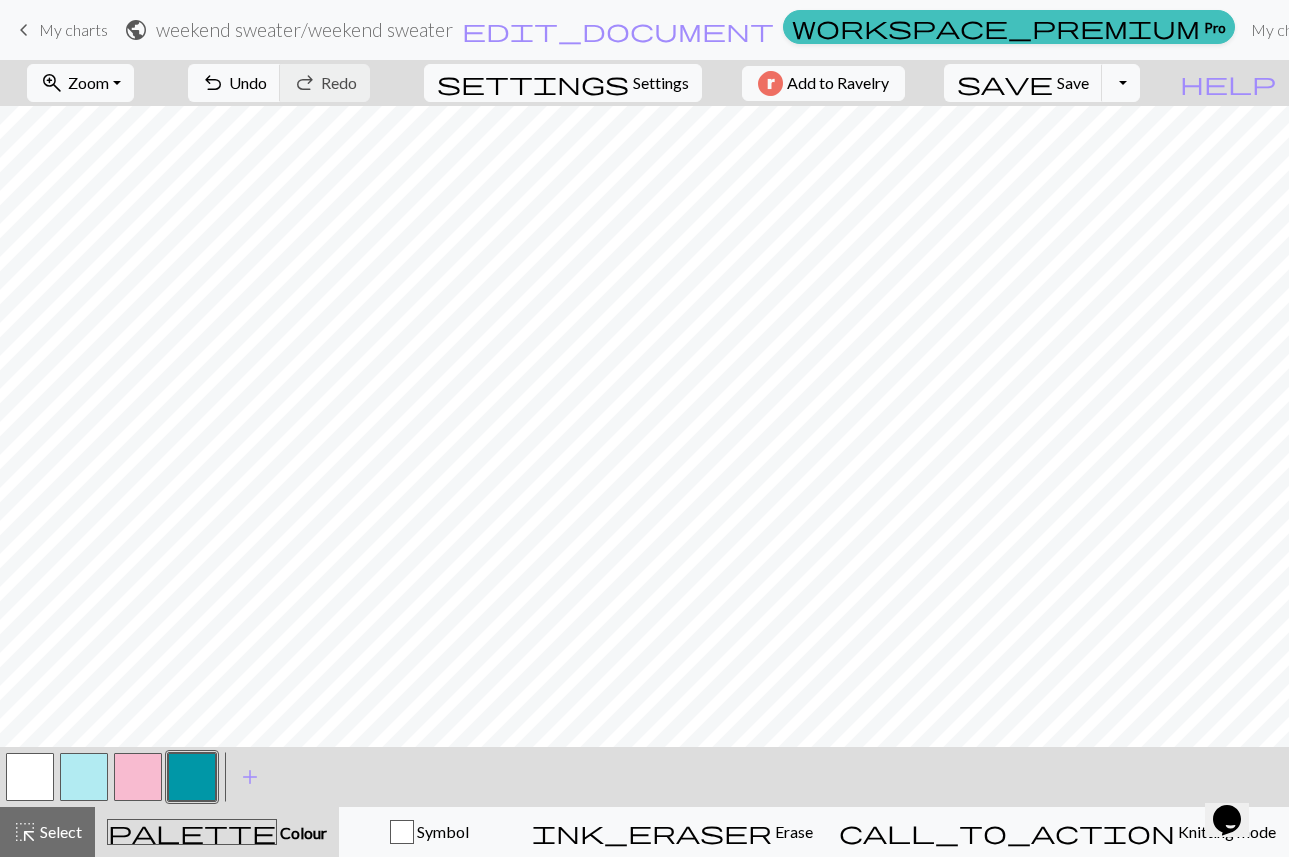 click at bounding box center (192, 777) 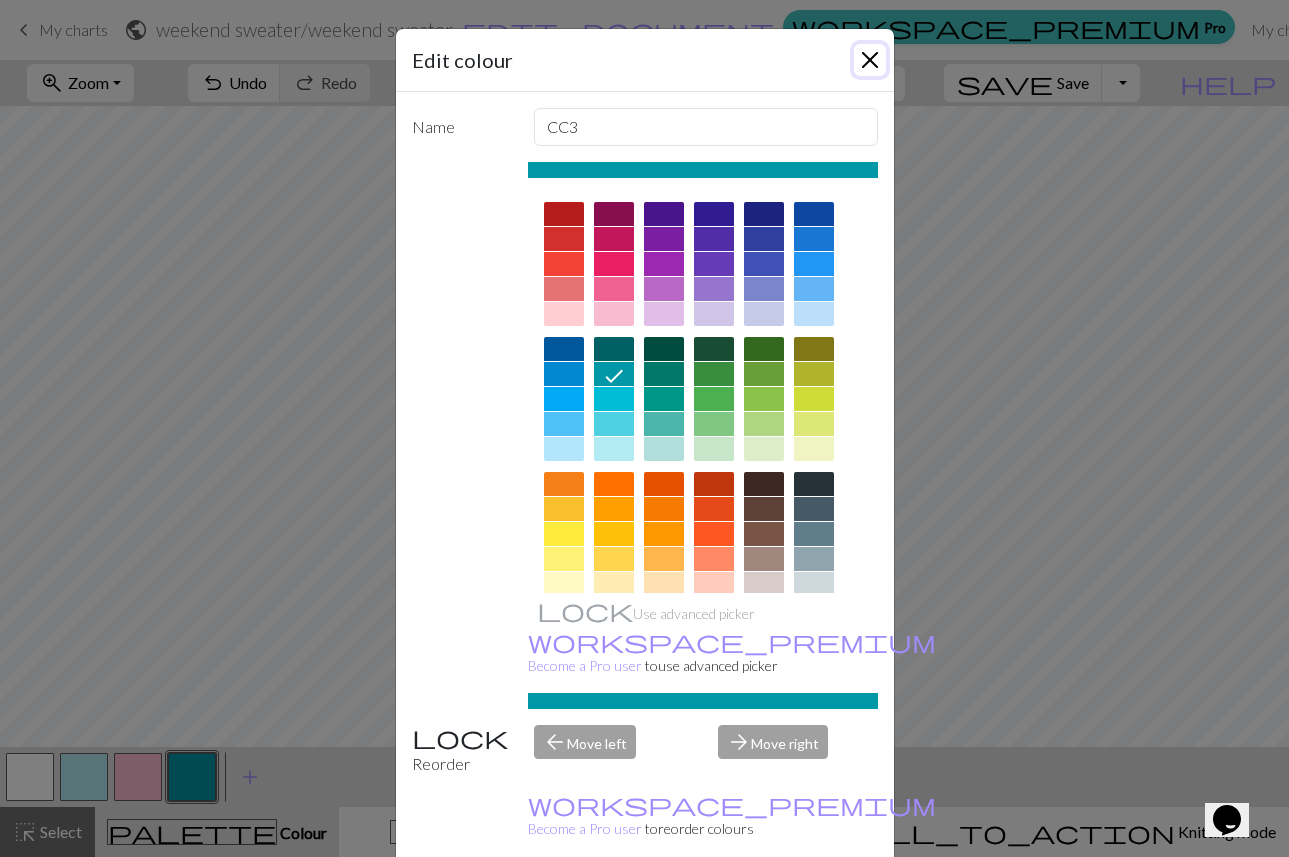 click at bounding box center (870, 60) 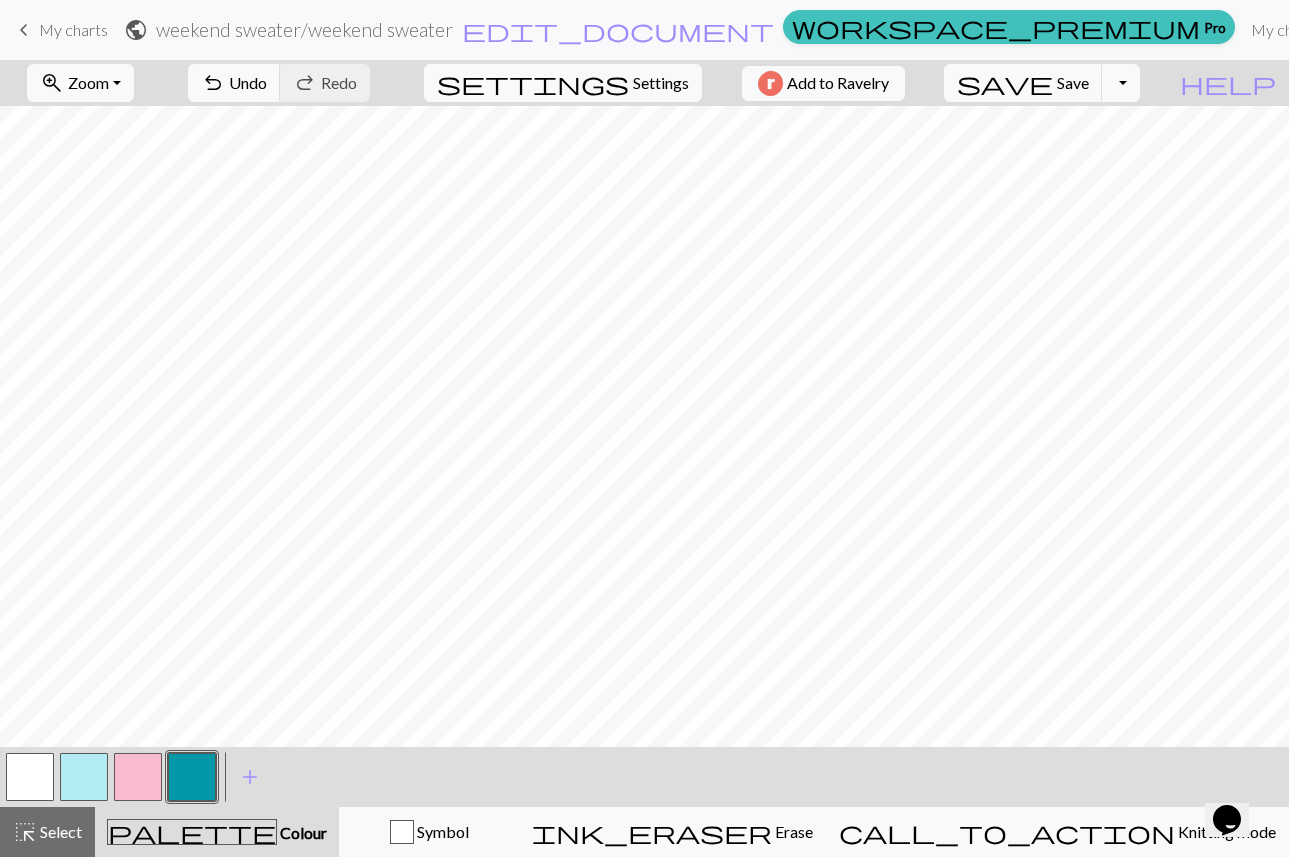click at bounding box center (30, 777) 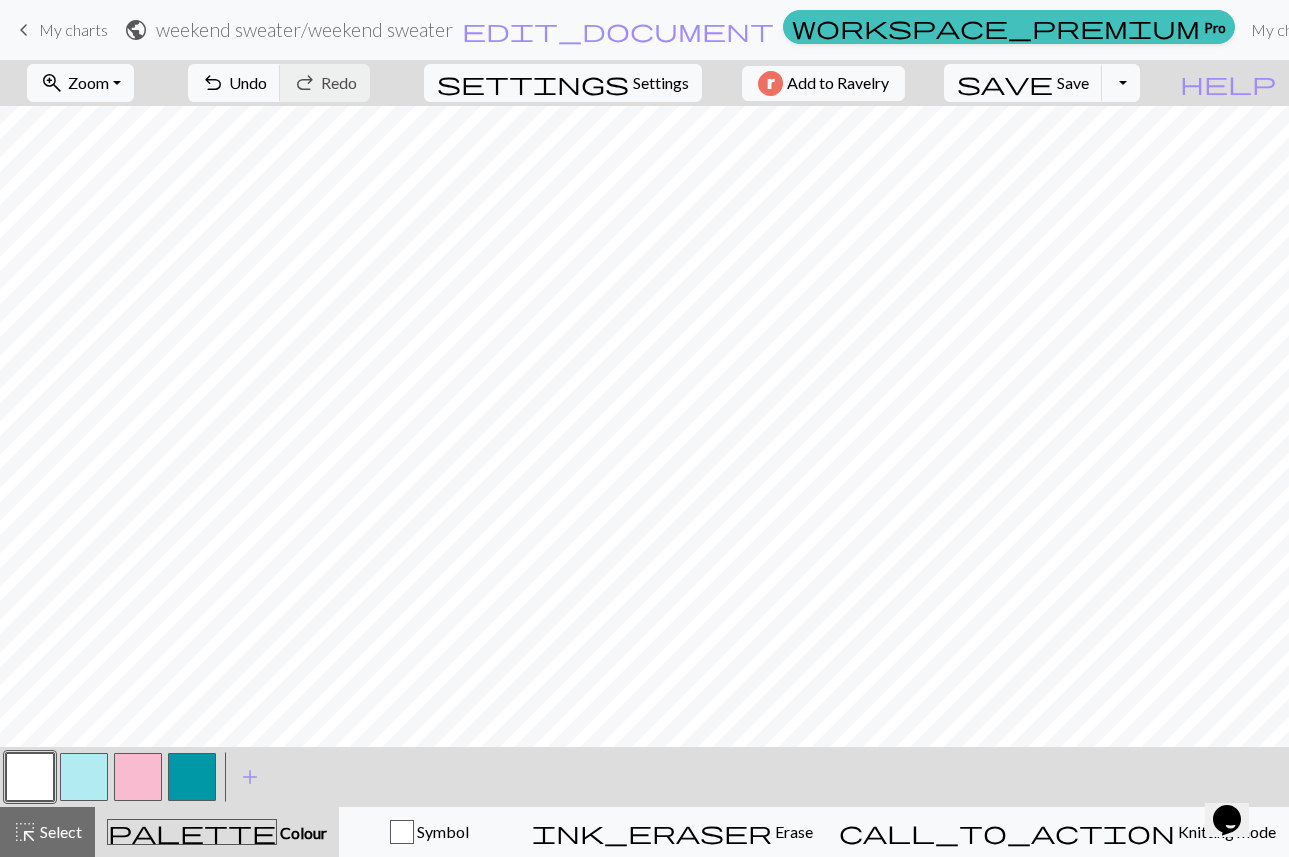 click at bounding box center (192, 777) 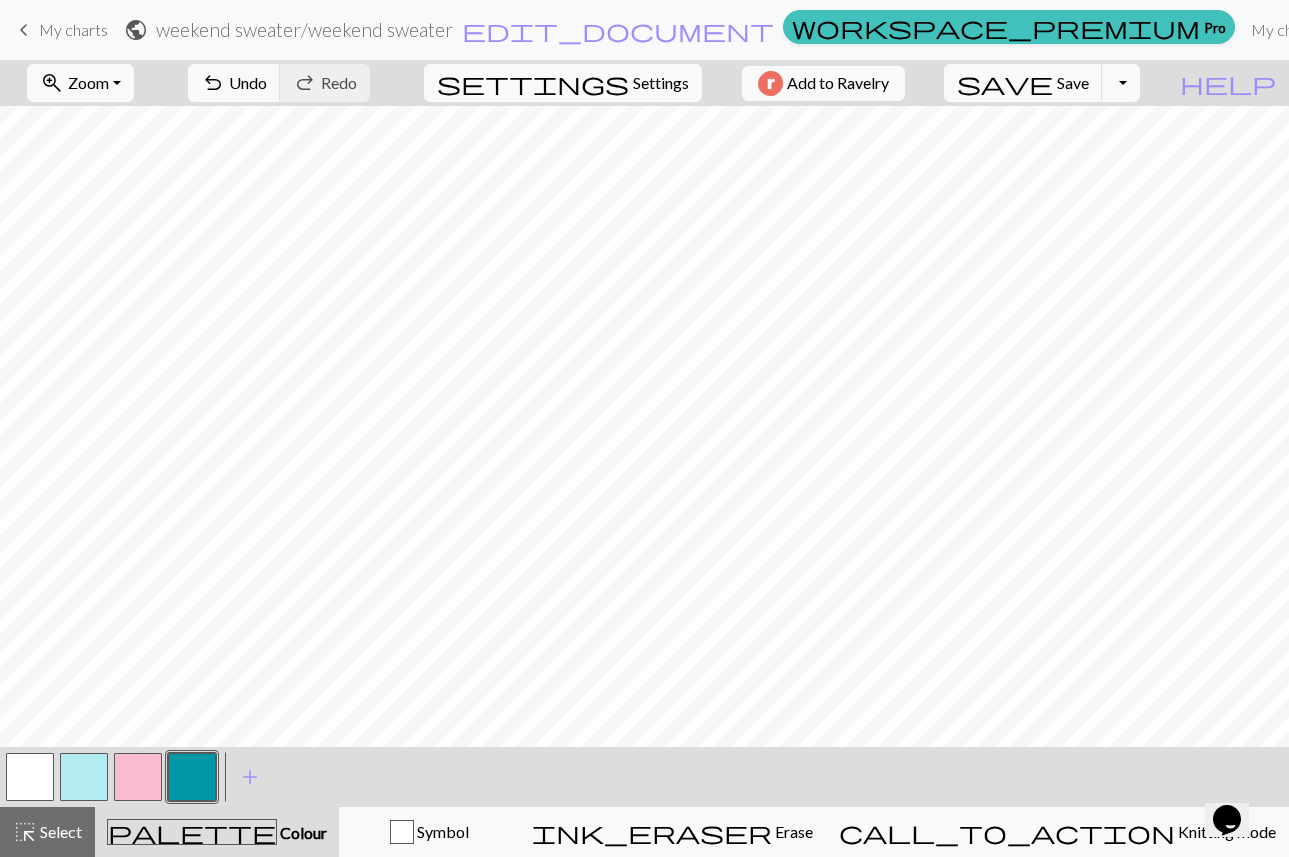 click at bounding box center (30, 777) 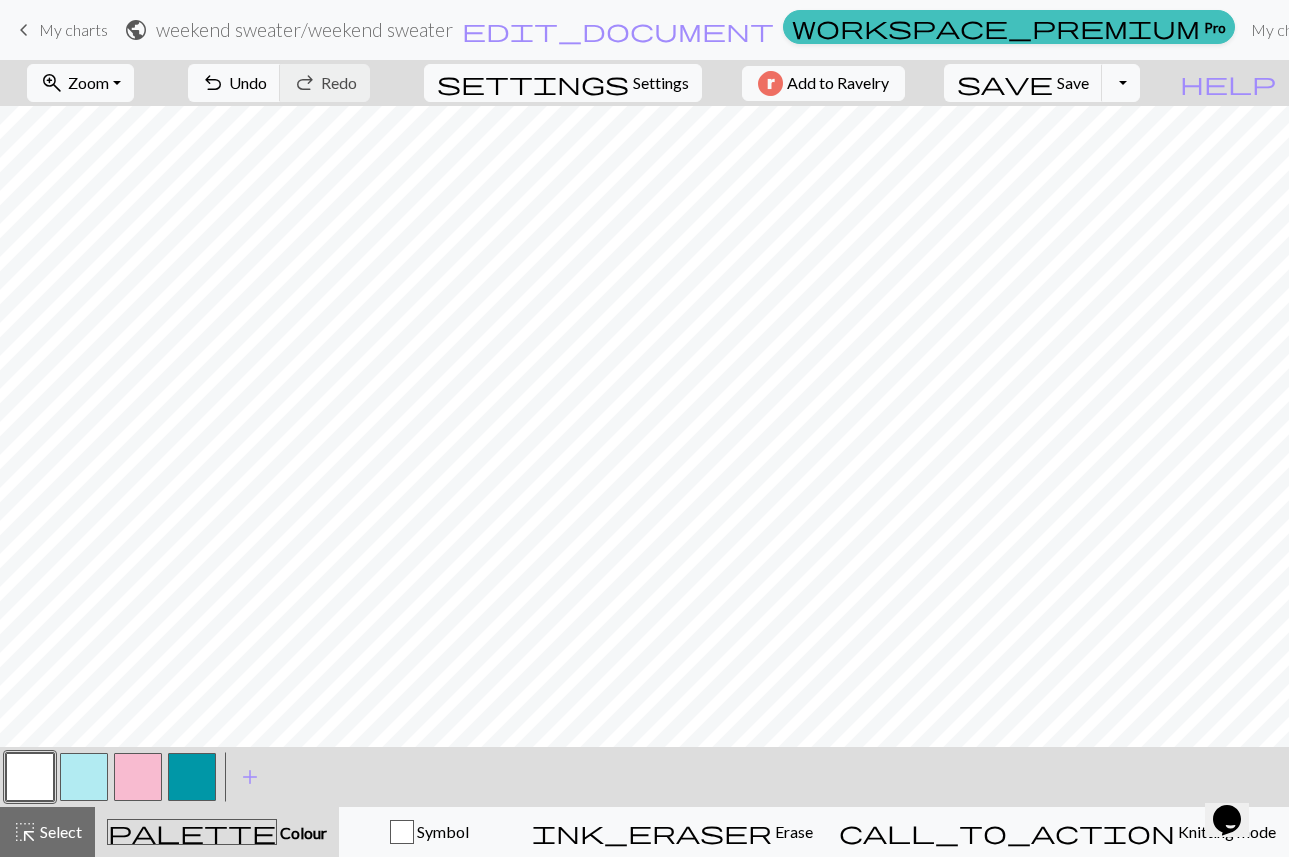 click at bounding box center [192, 777] 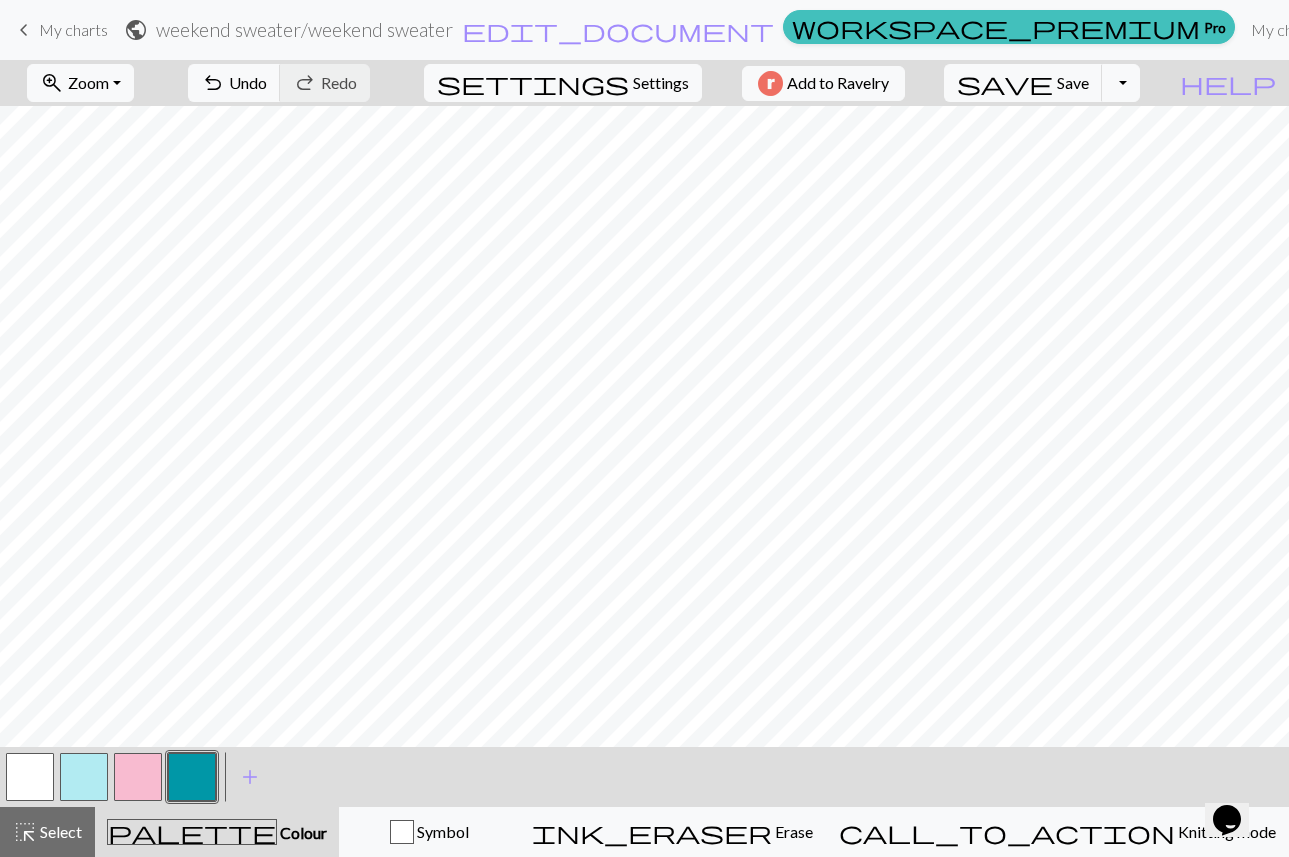 click at bounding box center [30, 777] 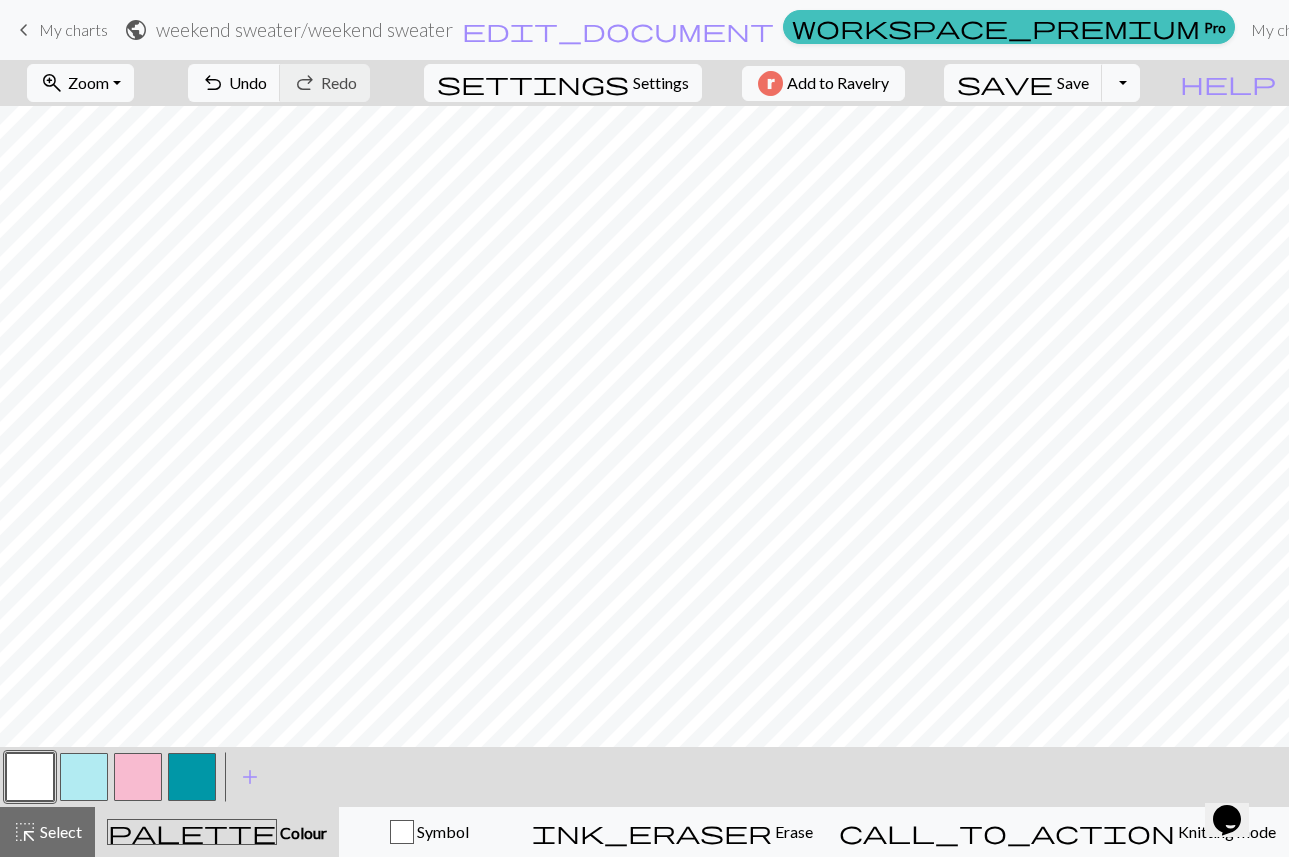click at bounding box center (192, 777) 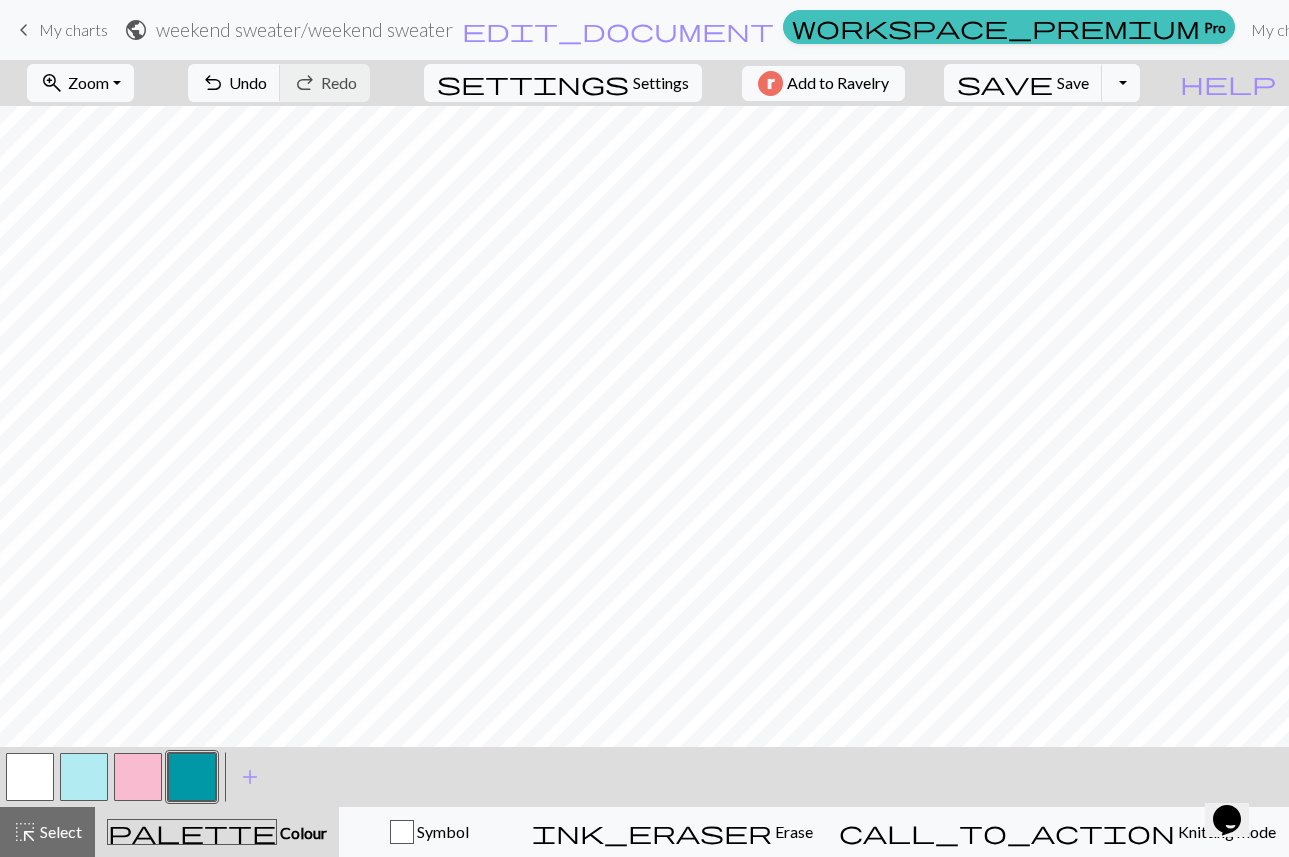 click at bounding box center [84, 777] 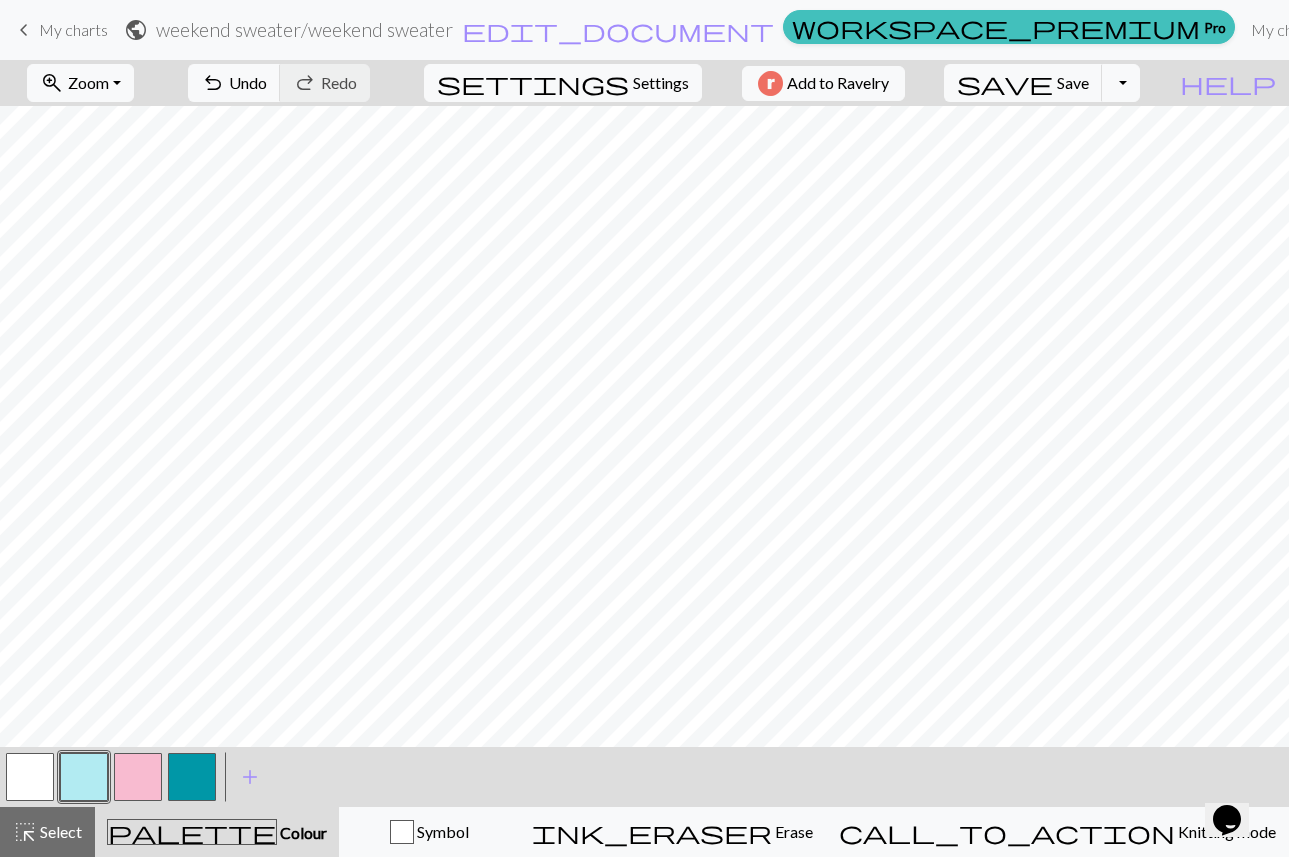 click at bounding box center (138, 777) 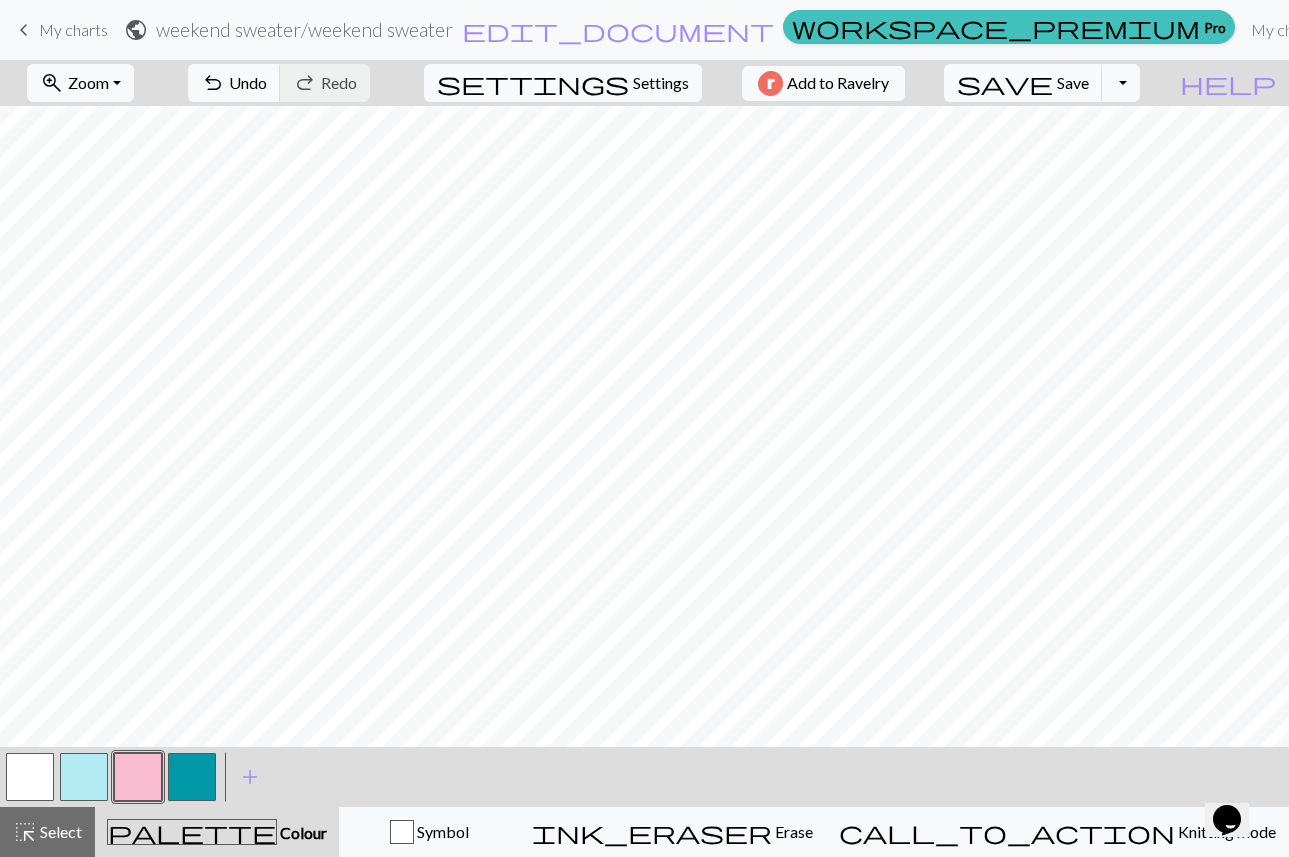 click at bounding box center [84, 777] 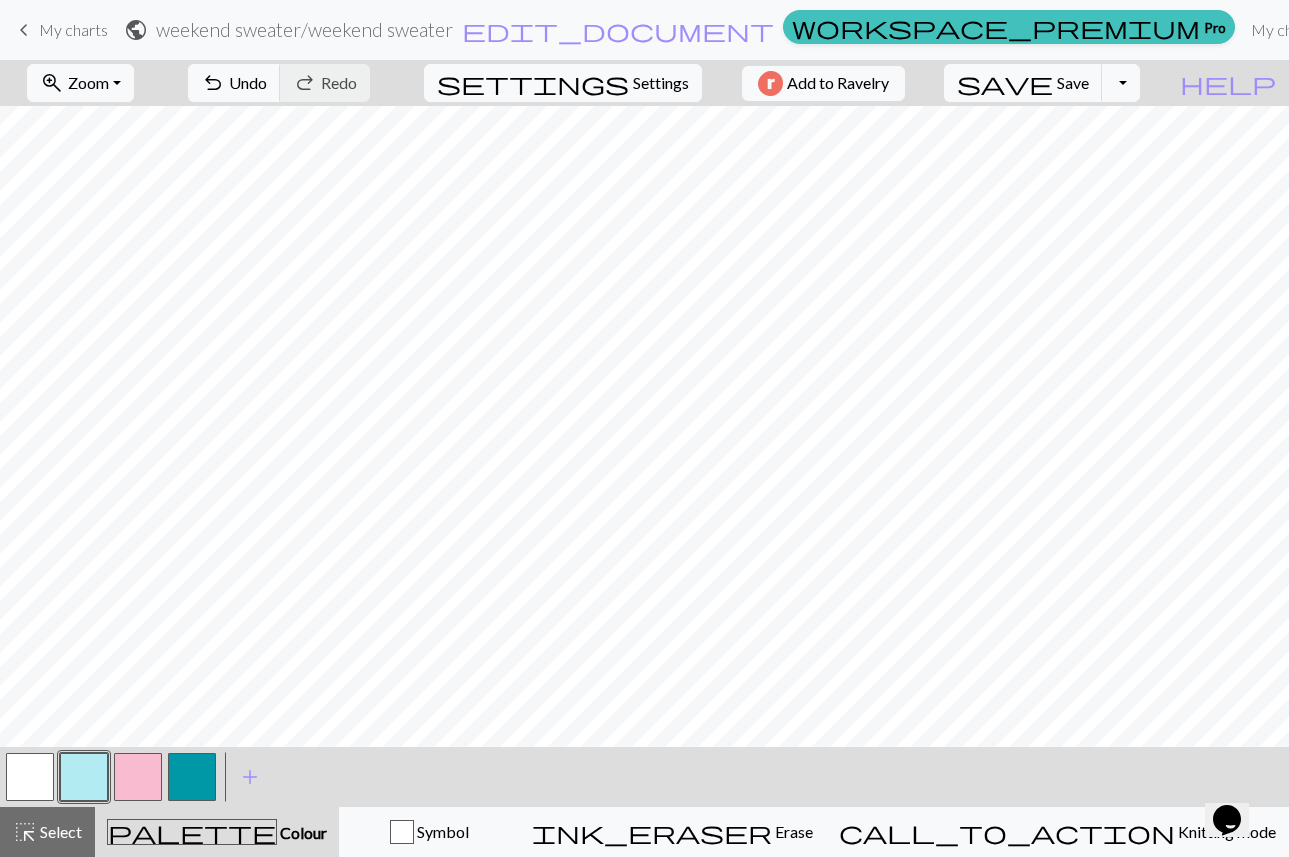 click at bounding box center [138, 777] 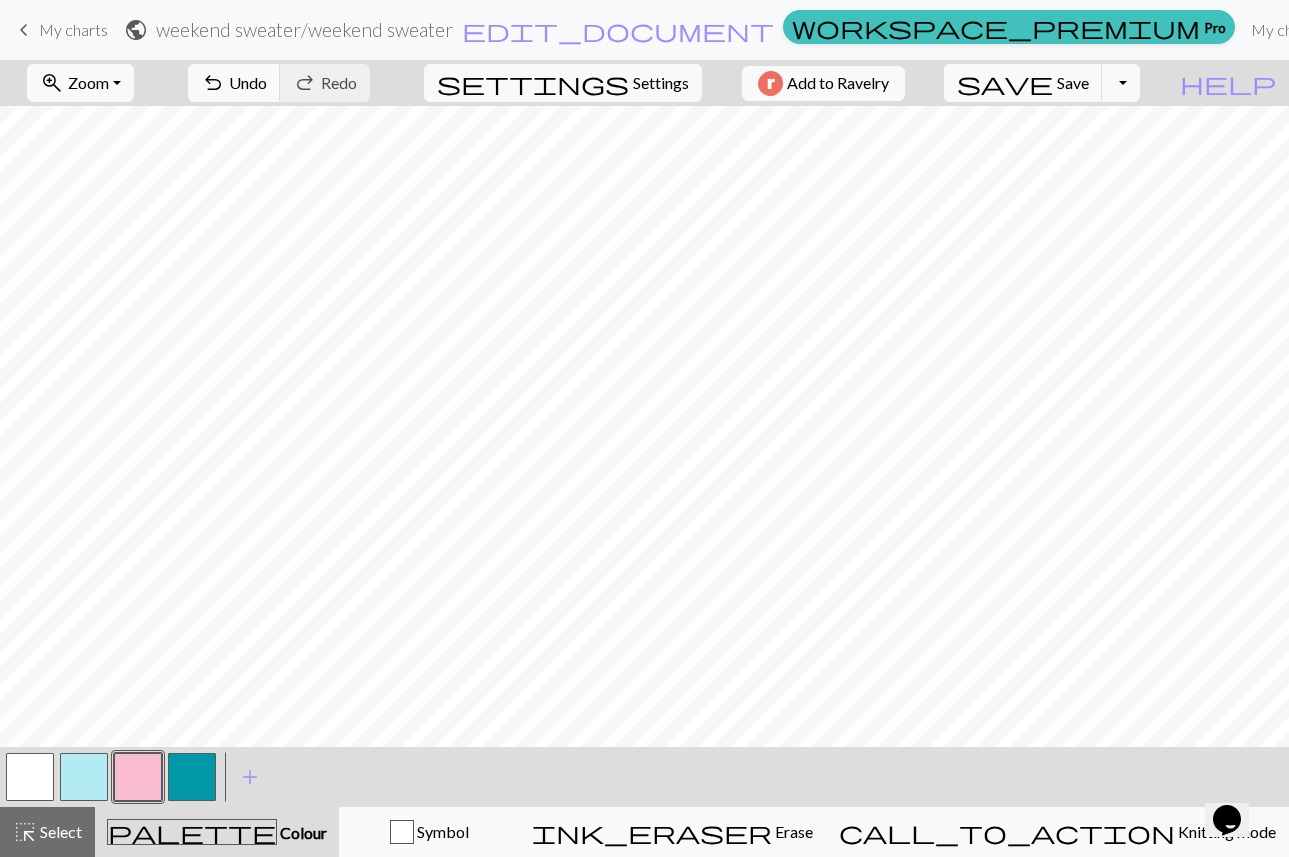 click at bounding box center (84, 777) 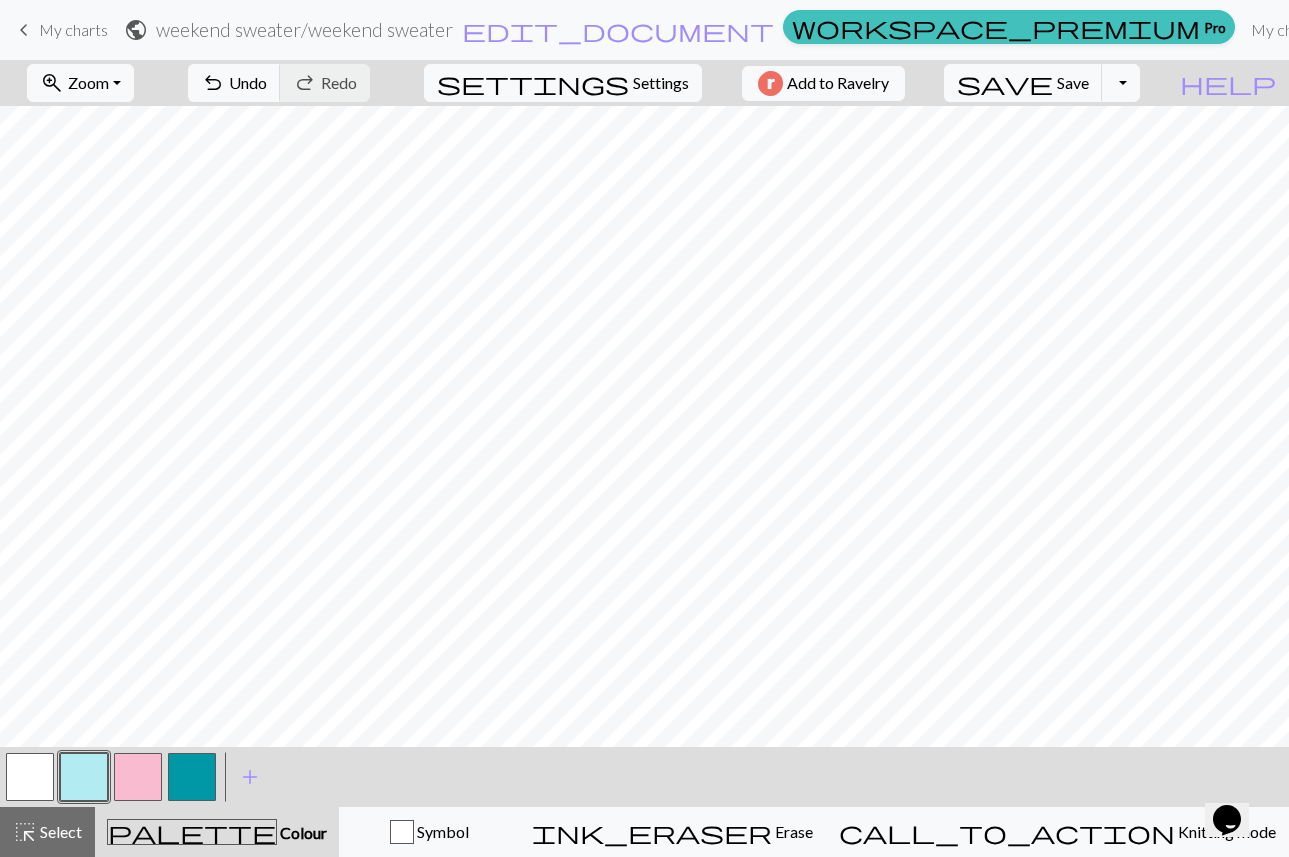 click at bounding box center (192, 777) 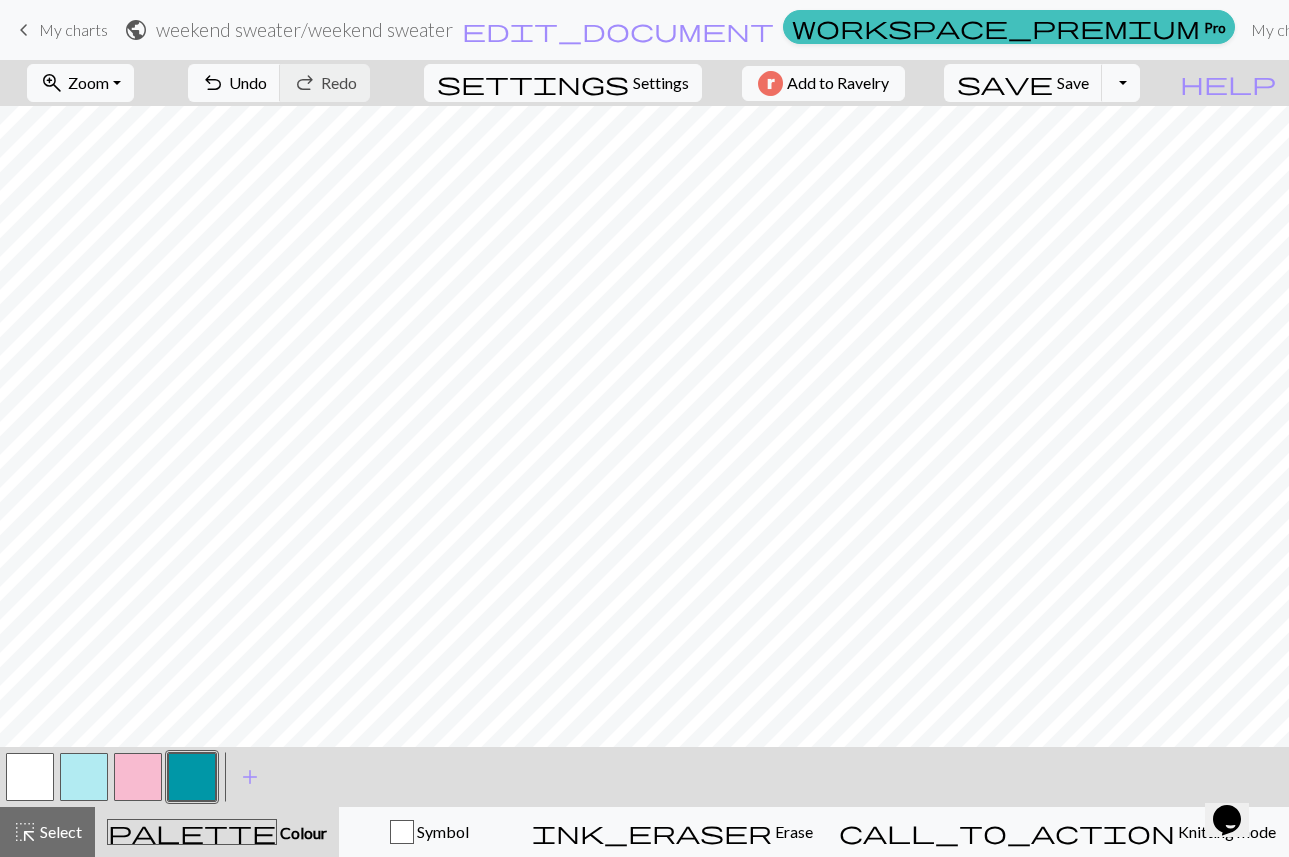 click at bounding box center [138, 777] 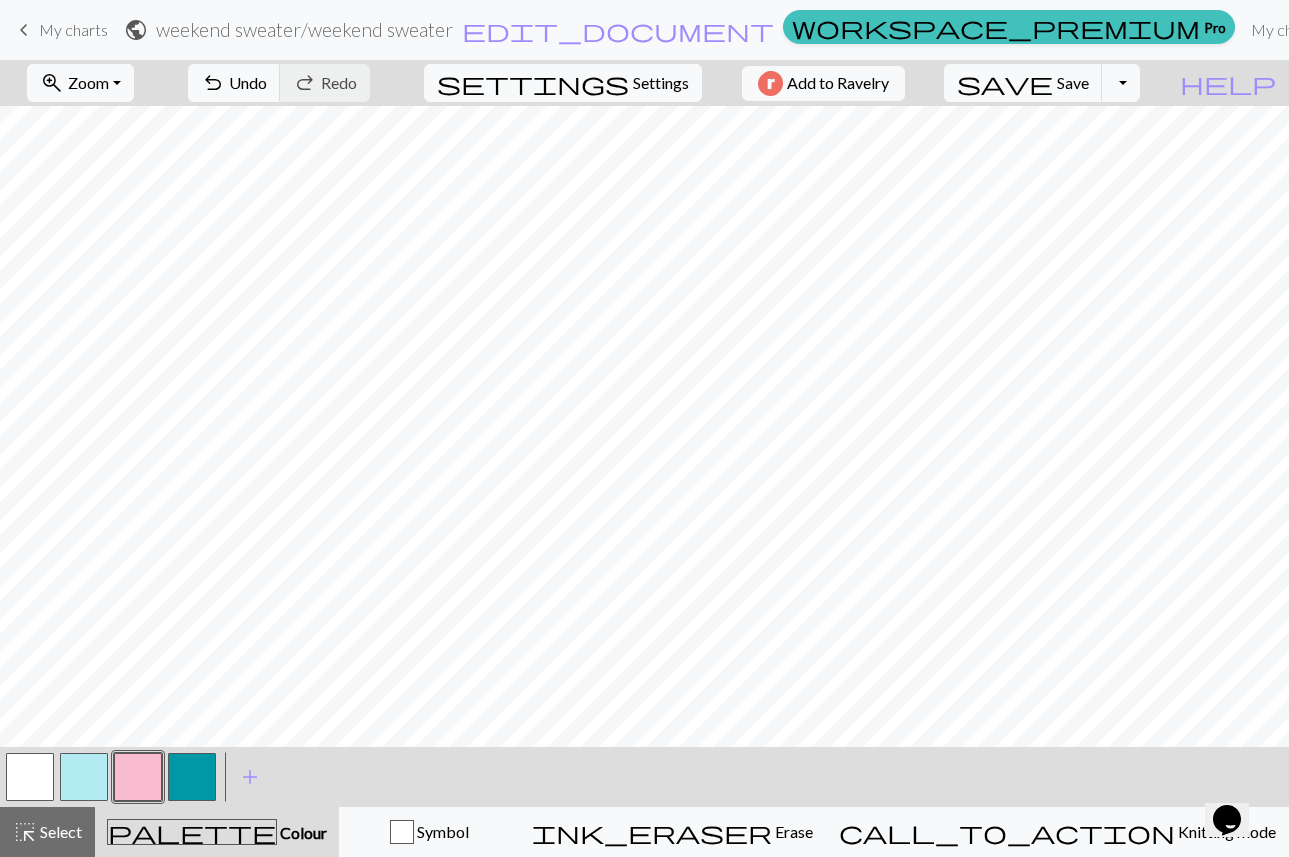 click at bounding box center (192, 777) 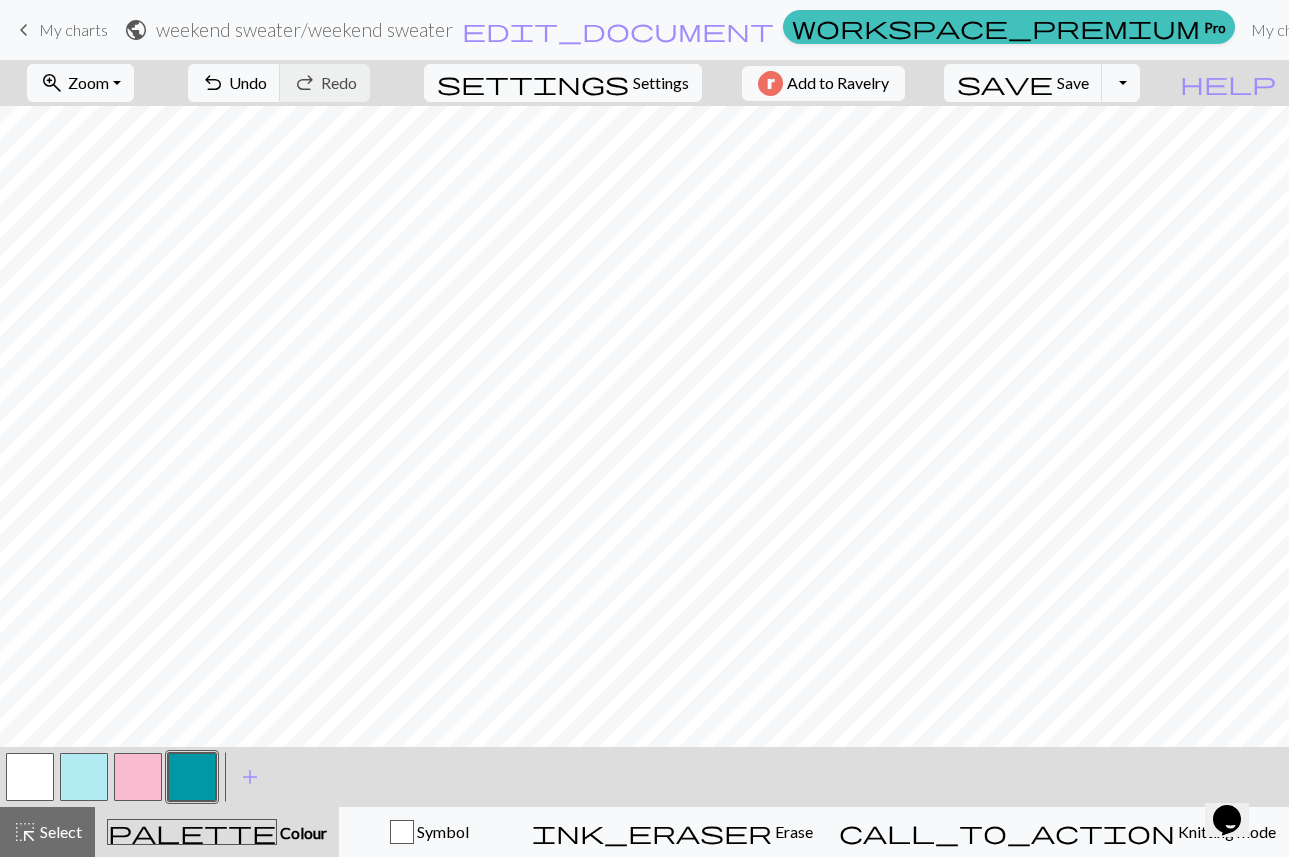 click at bounding box center [138, 777] 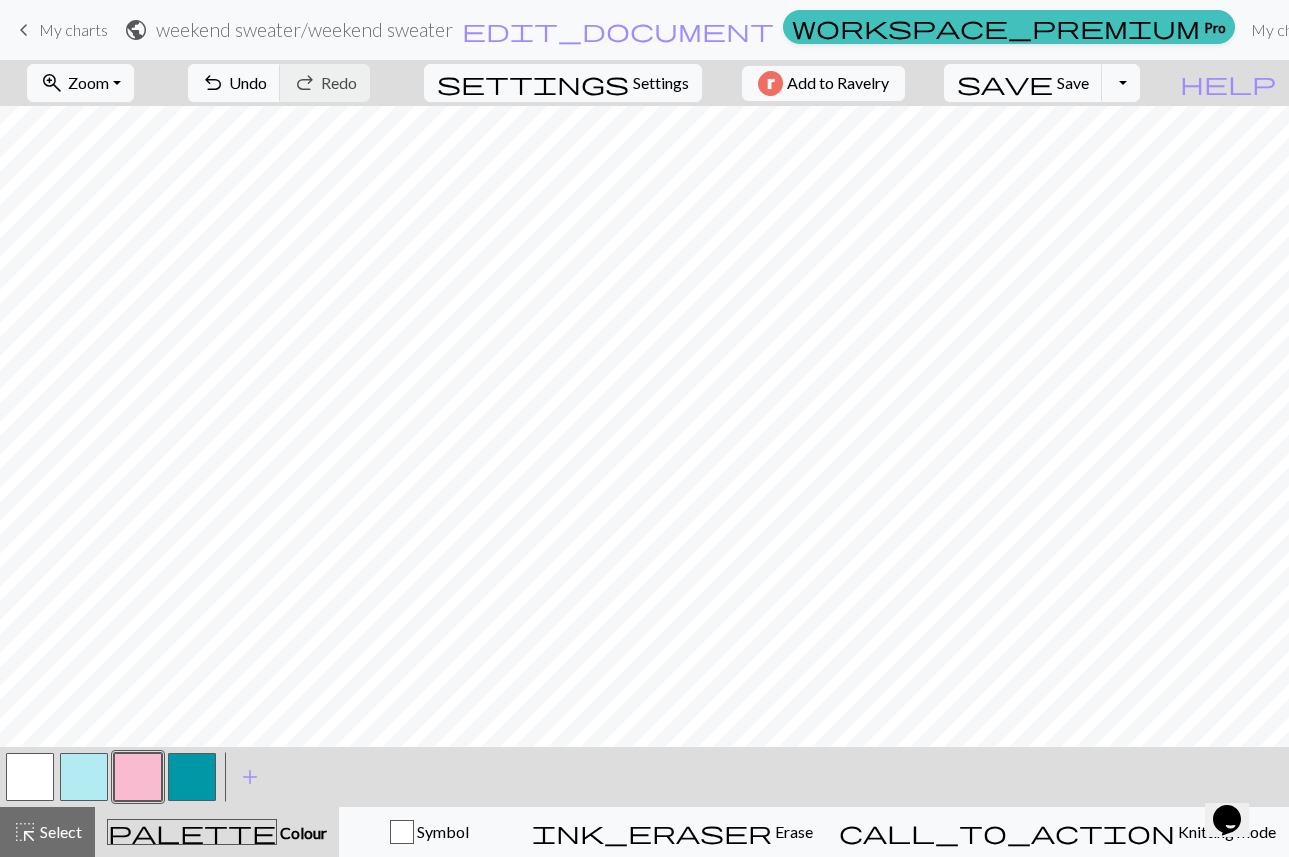 click at bounding box center (84, 777) 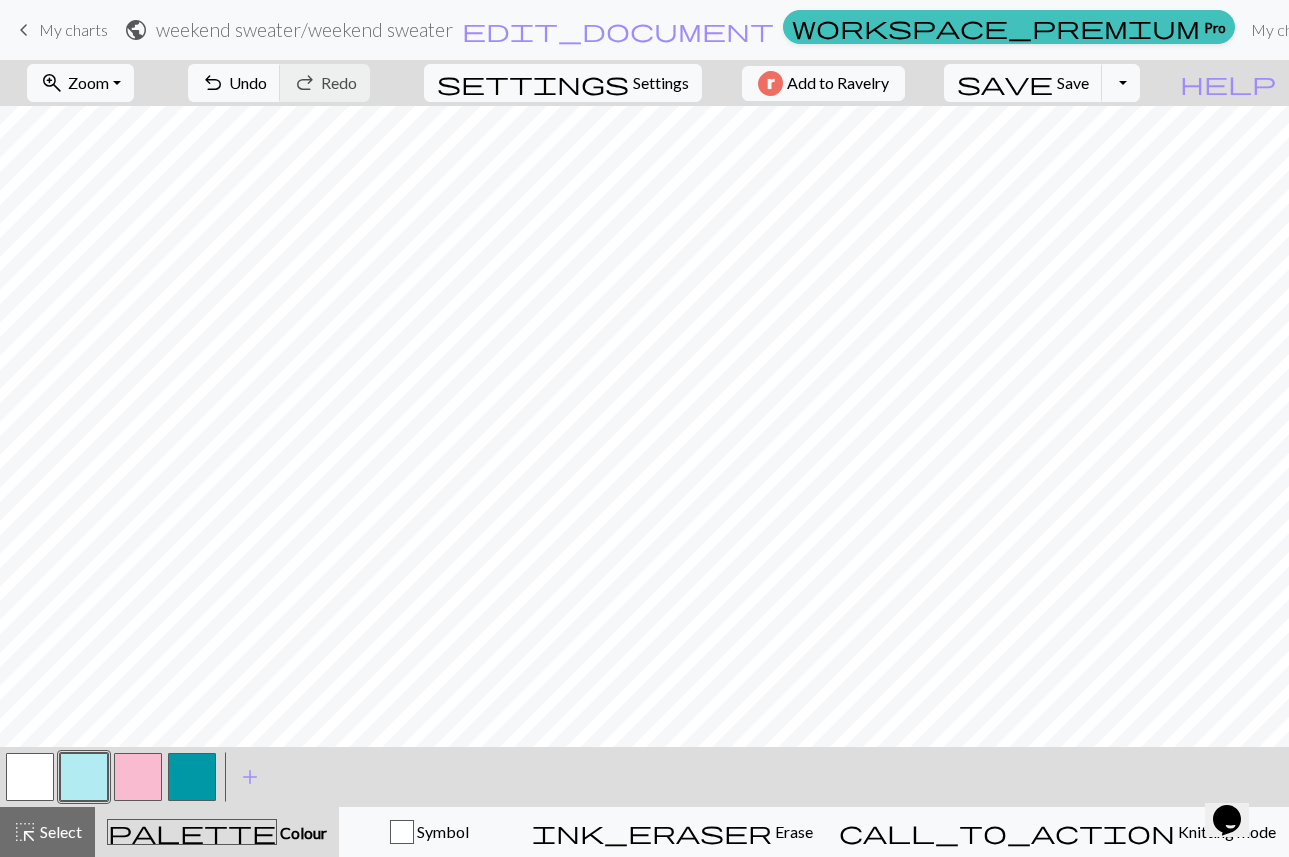 click at bounding box center [138, 777] 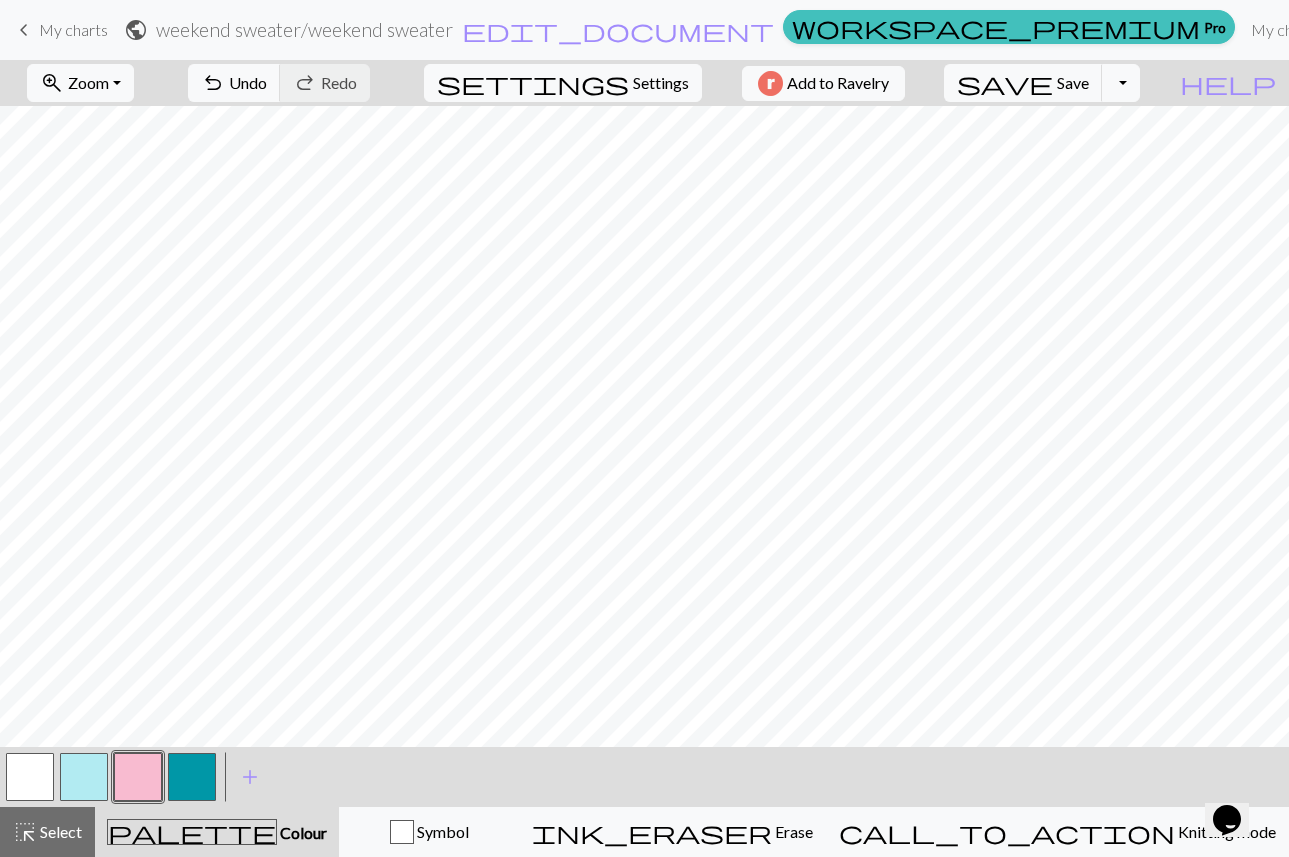 click at bounding box center (84, 777) 